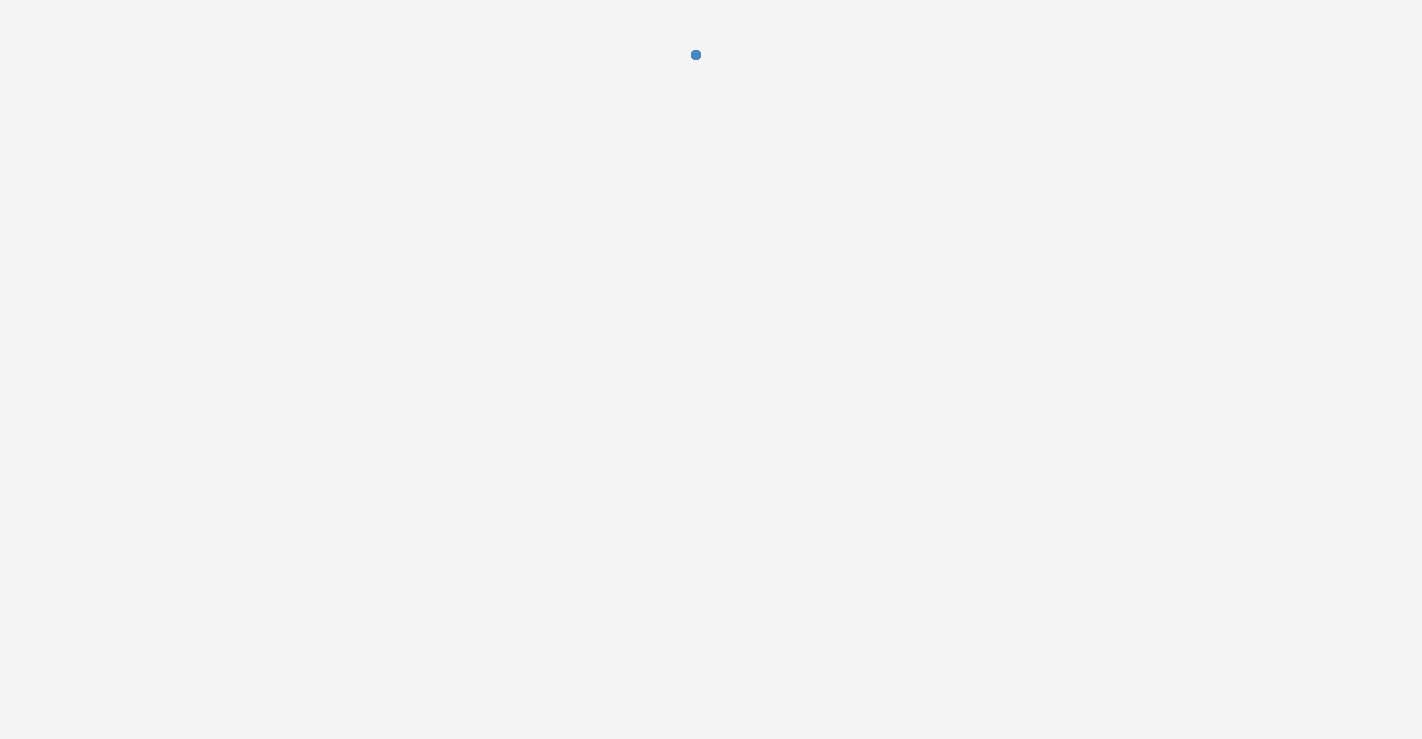 scroll, scrollTop: 0, scrollLeft: 0, axis: both 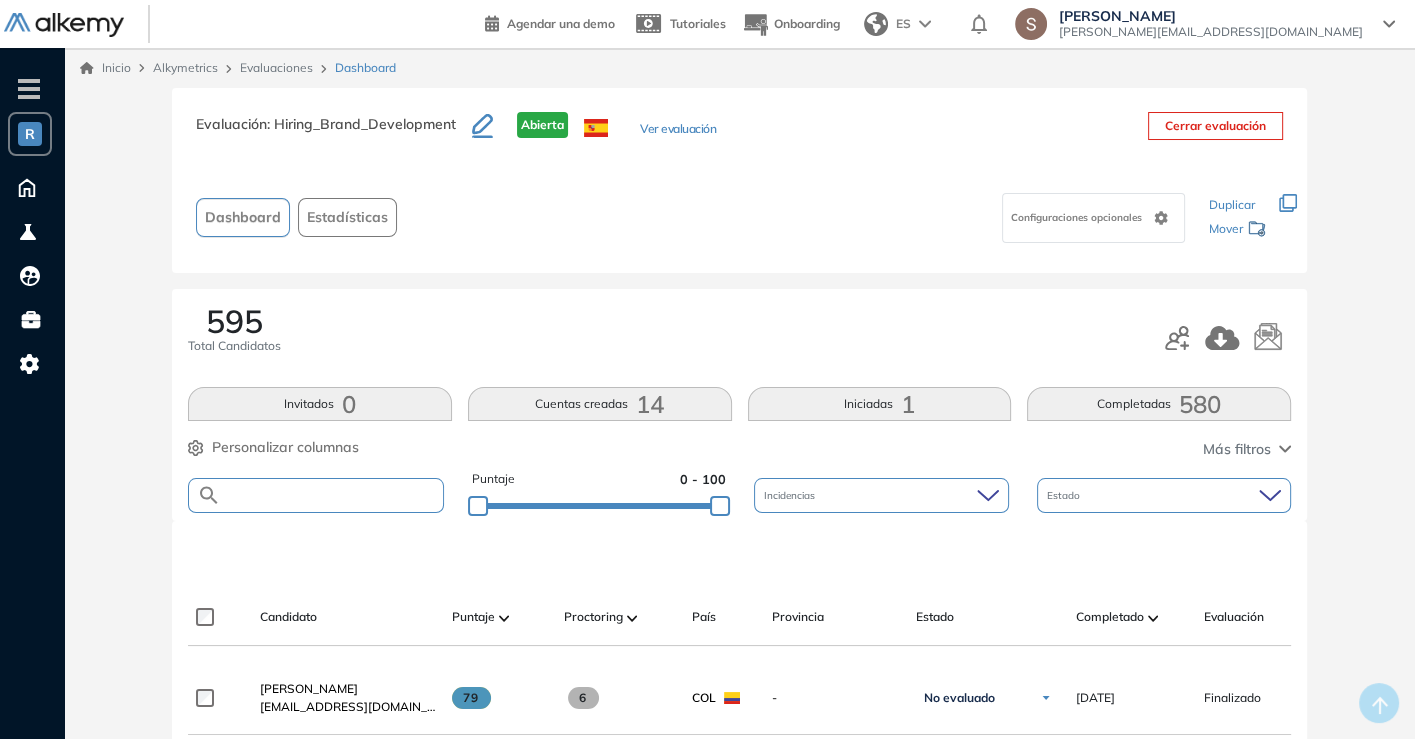 click at bounding box center (332, 495) 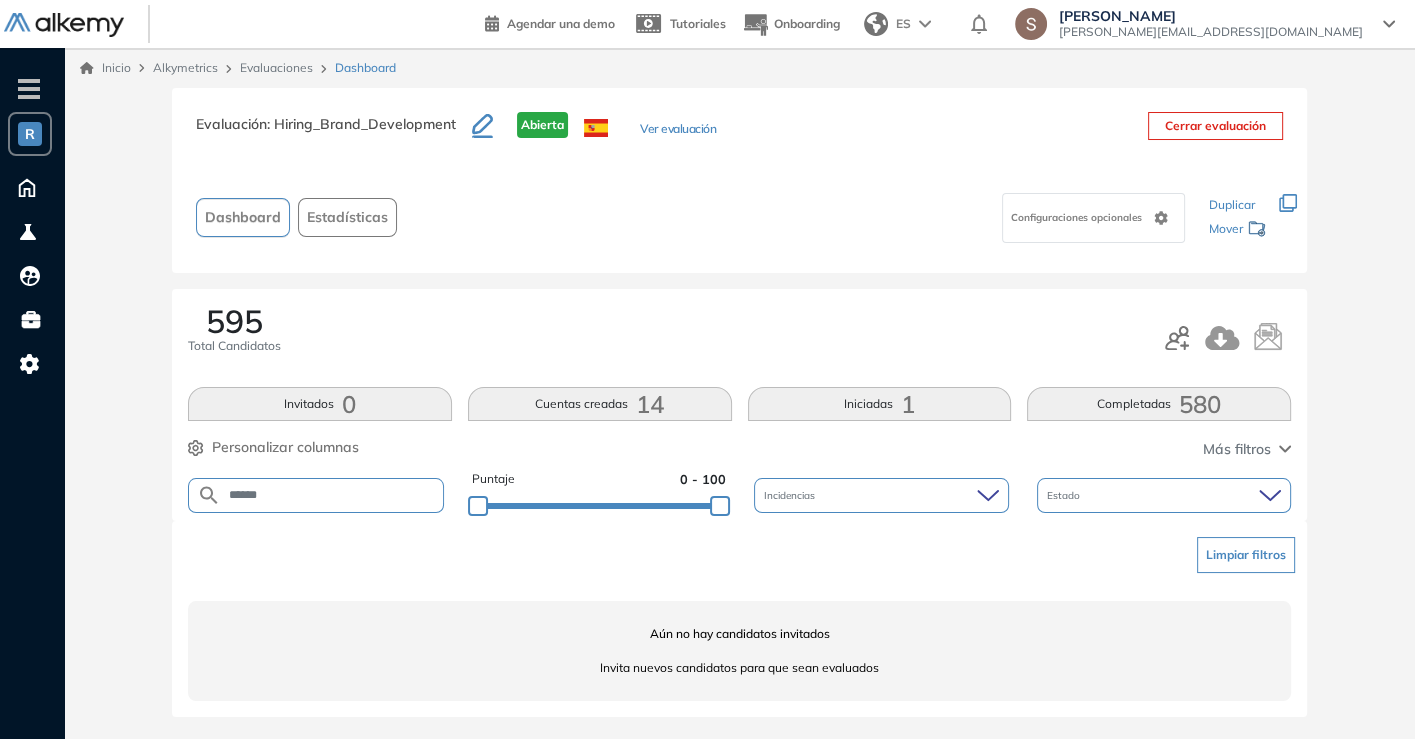 click on "******" at bounding box center [332, 495] 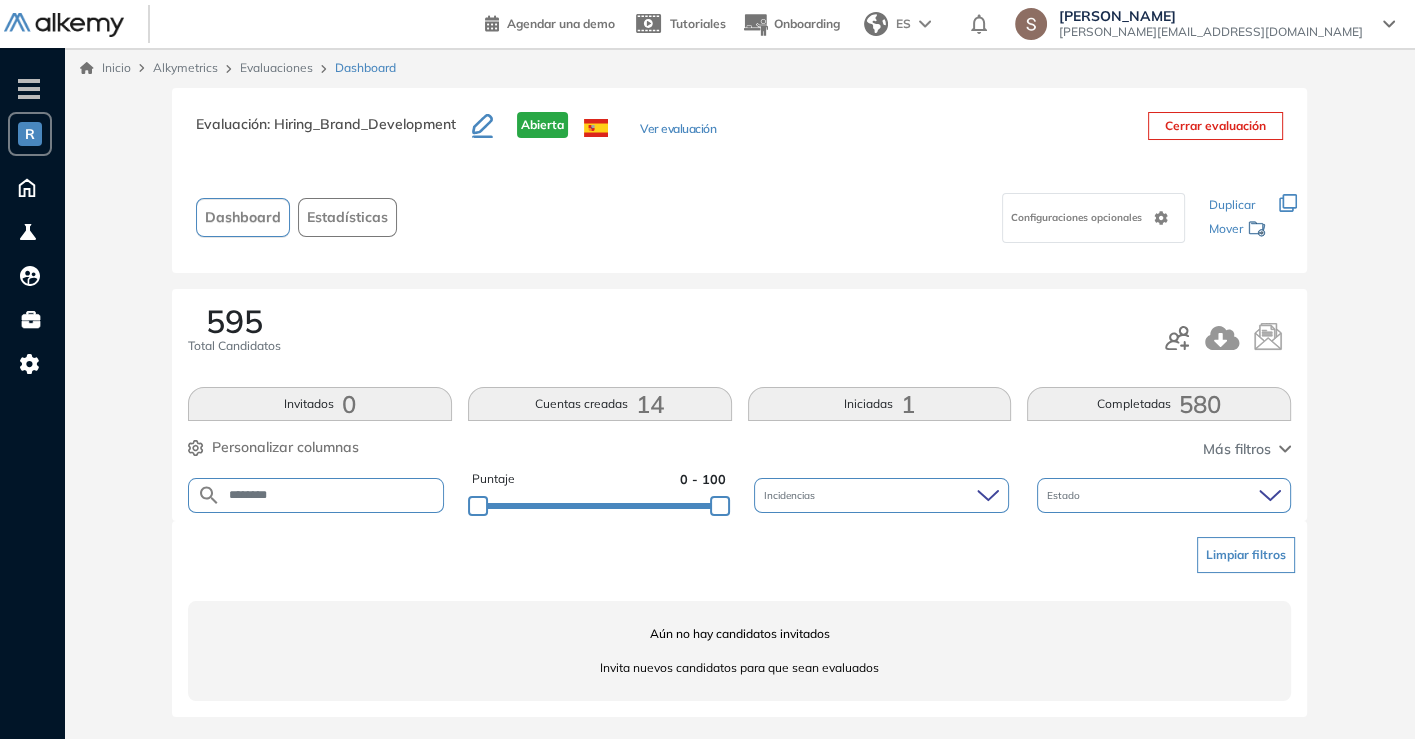 click on "********" at bounding box center [332, 495] 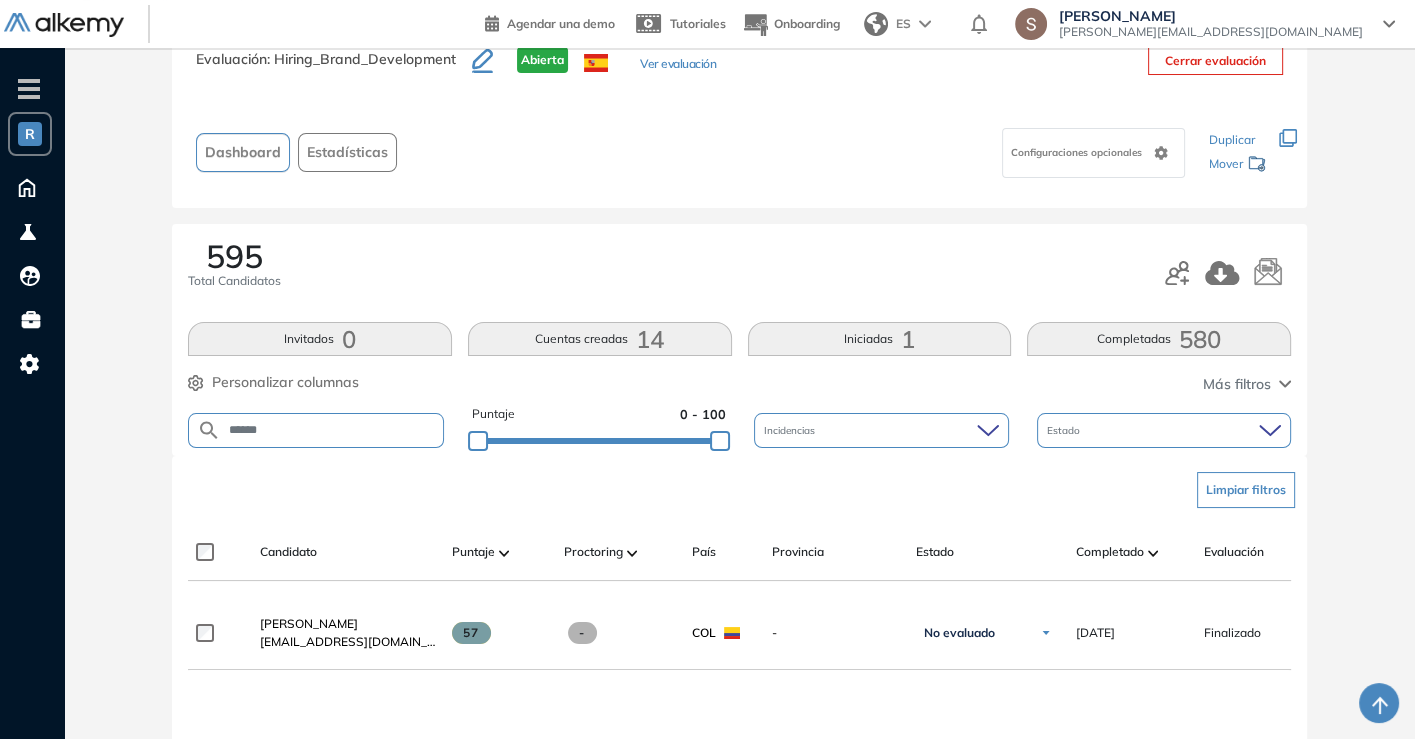 scroll, scrollTop: 111, scrollLeft: 0, axis: vertical 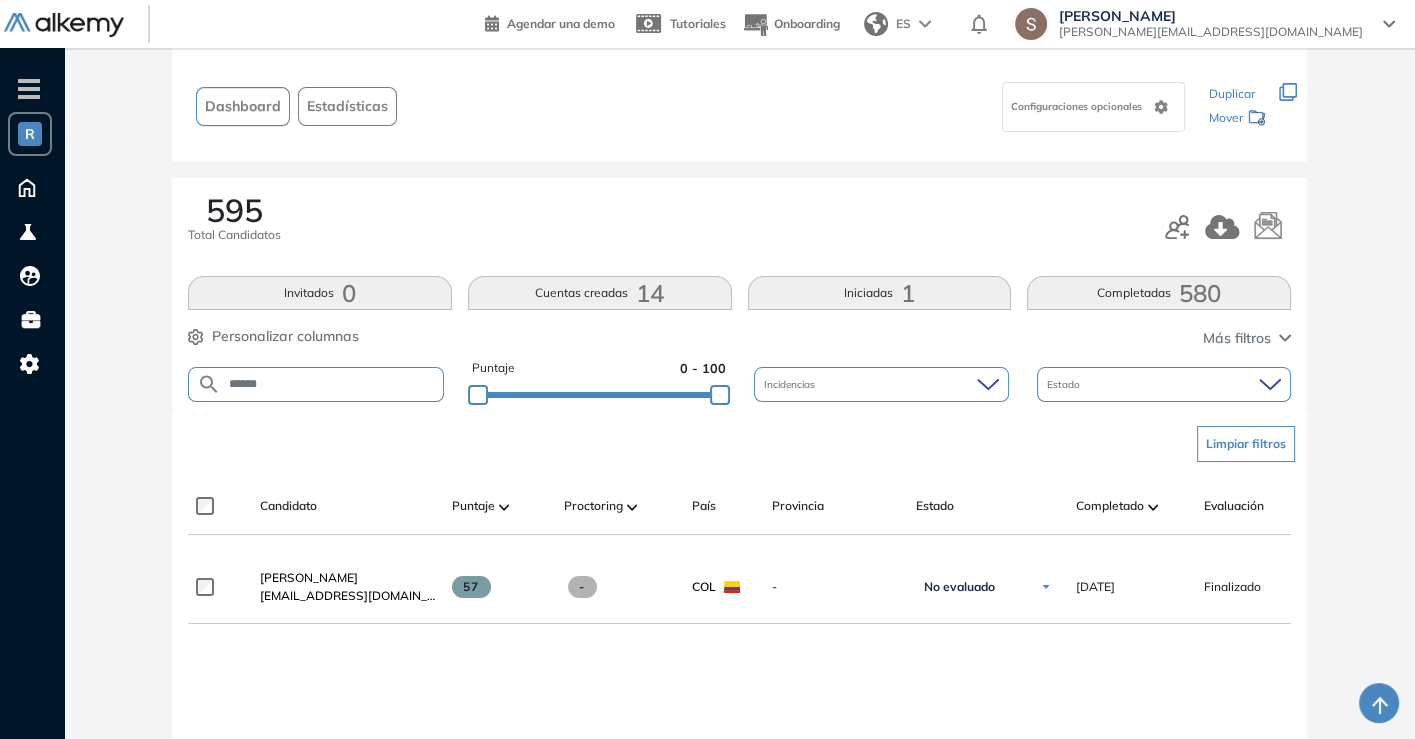 click on "******" at bounding box center [332, 384] 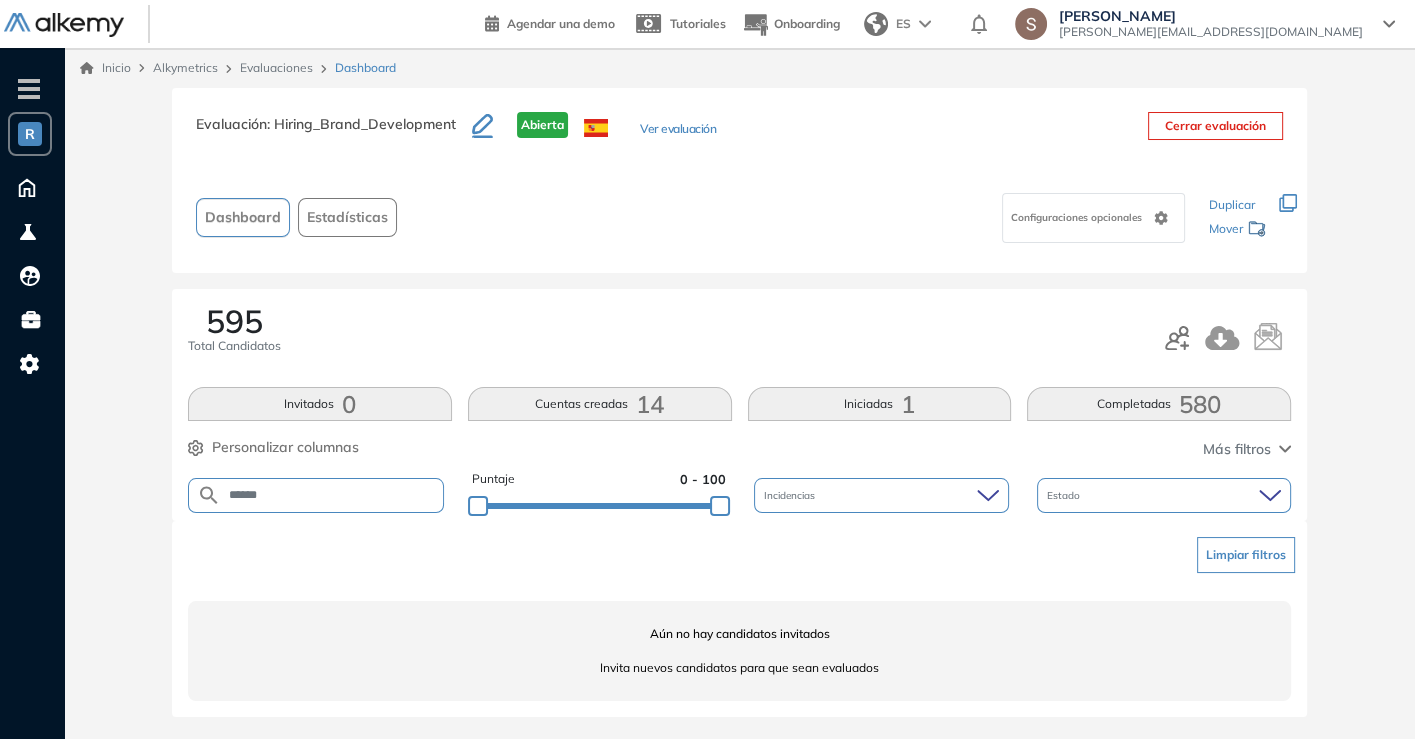 click on "******" at bounding box center [332, 495] 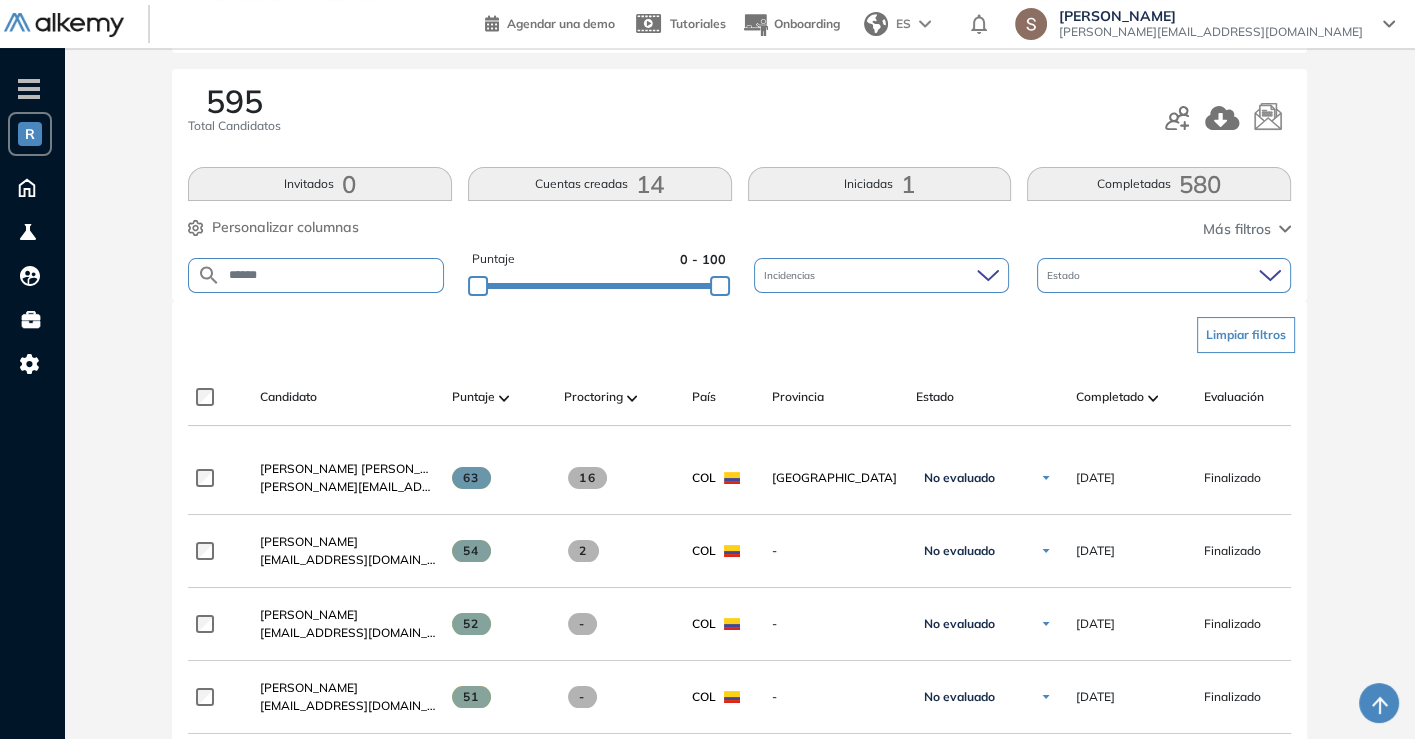 scroll, scrollTop: 222, scrollLeft: 0, axis: vertical 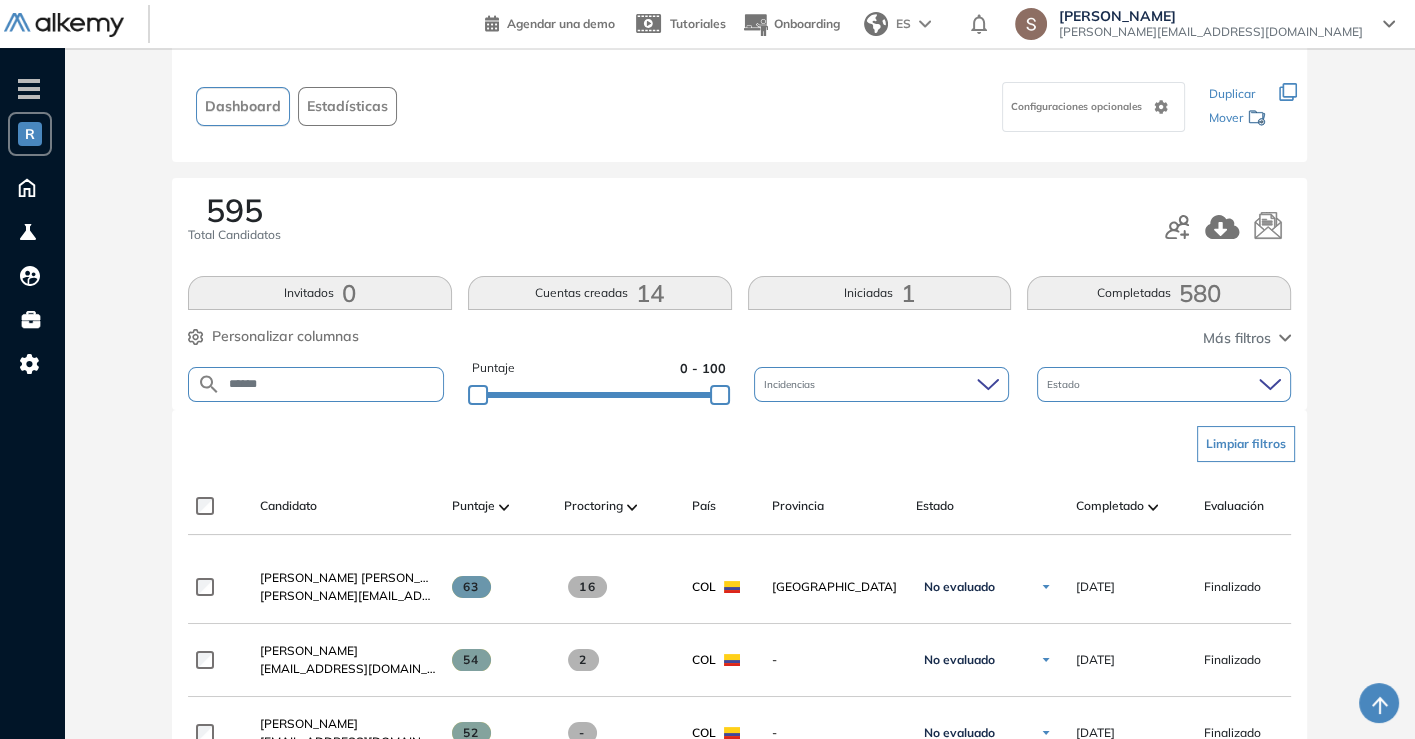 click on "******" at bounding box center [332, 384] 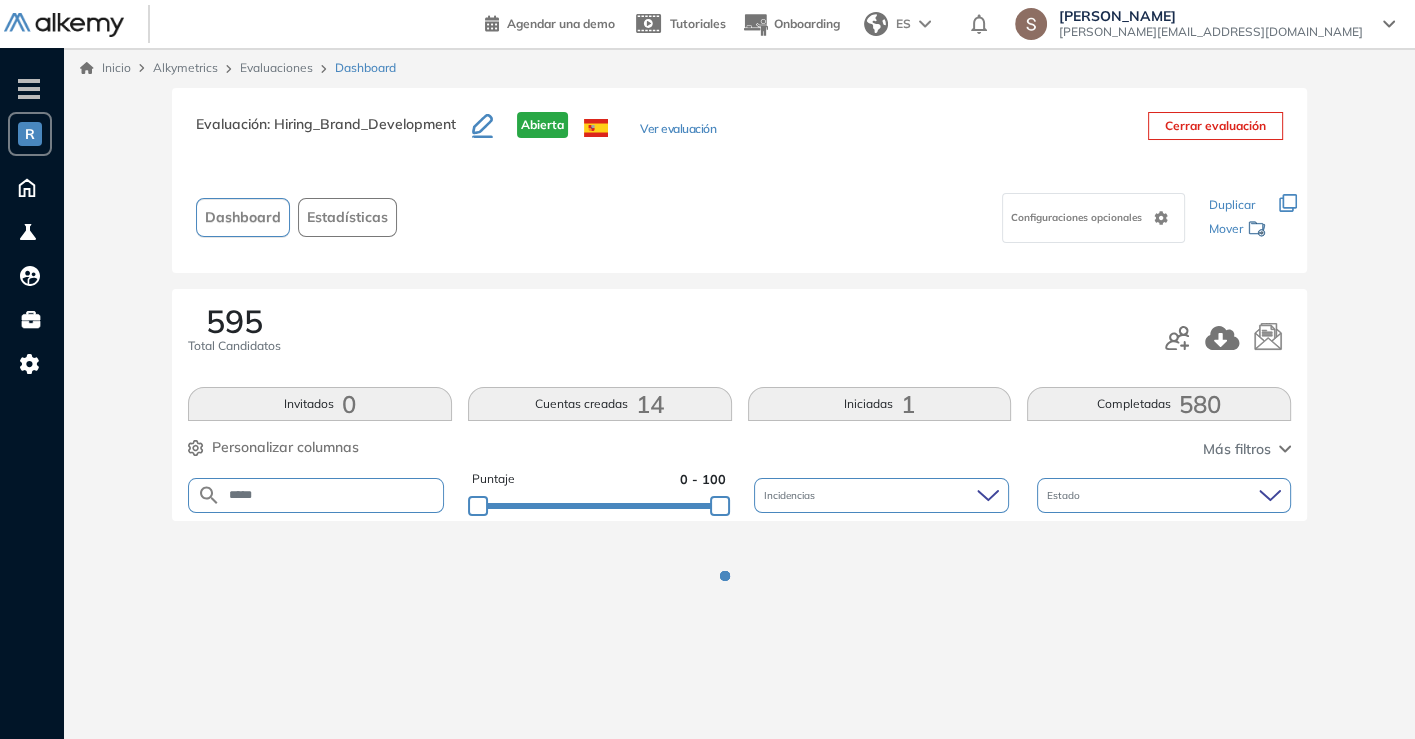 scroll, scrollTop: 0, scrollLeft: 0, axis: both 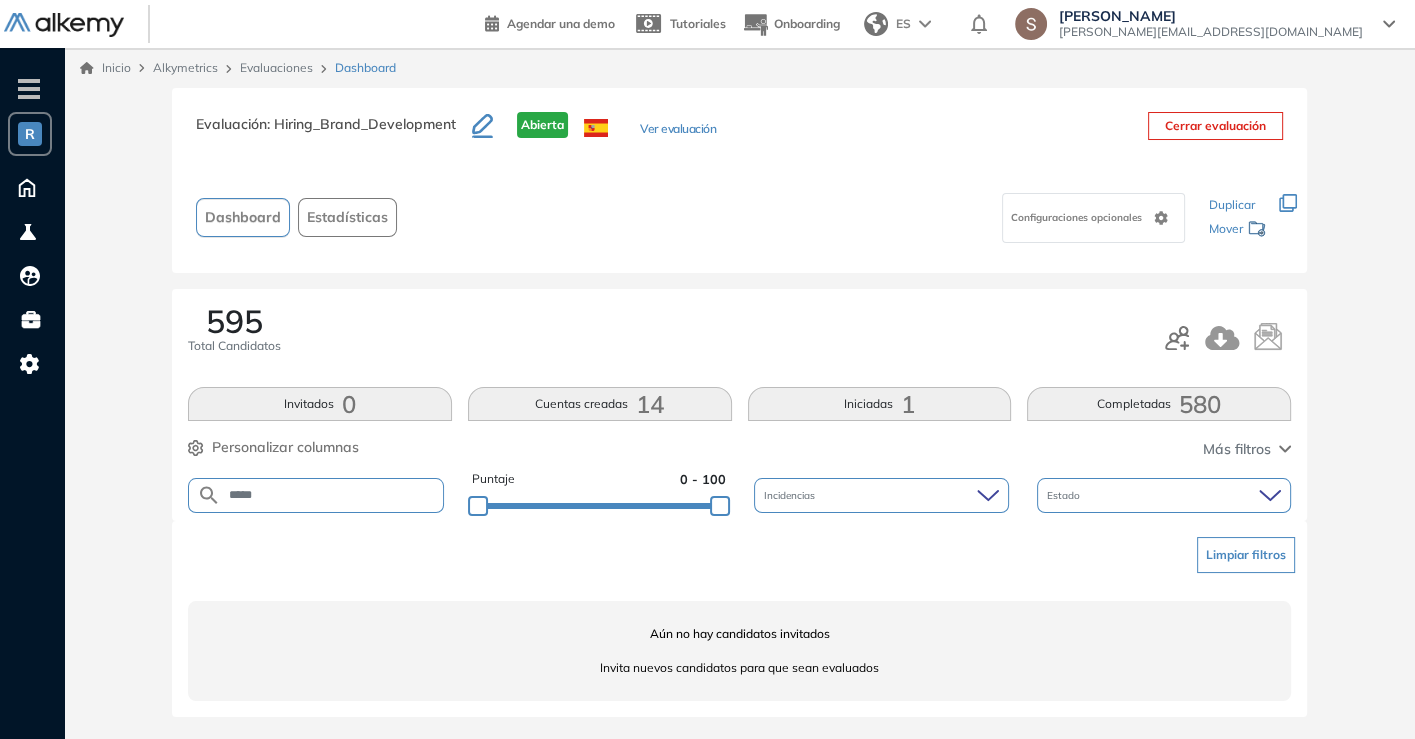 click on "*****" at bounding box center (332, 495) 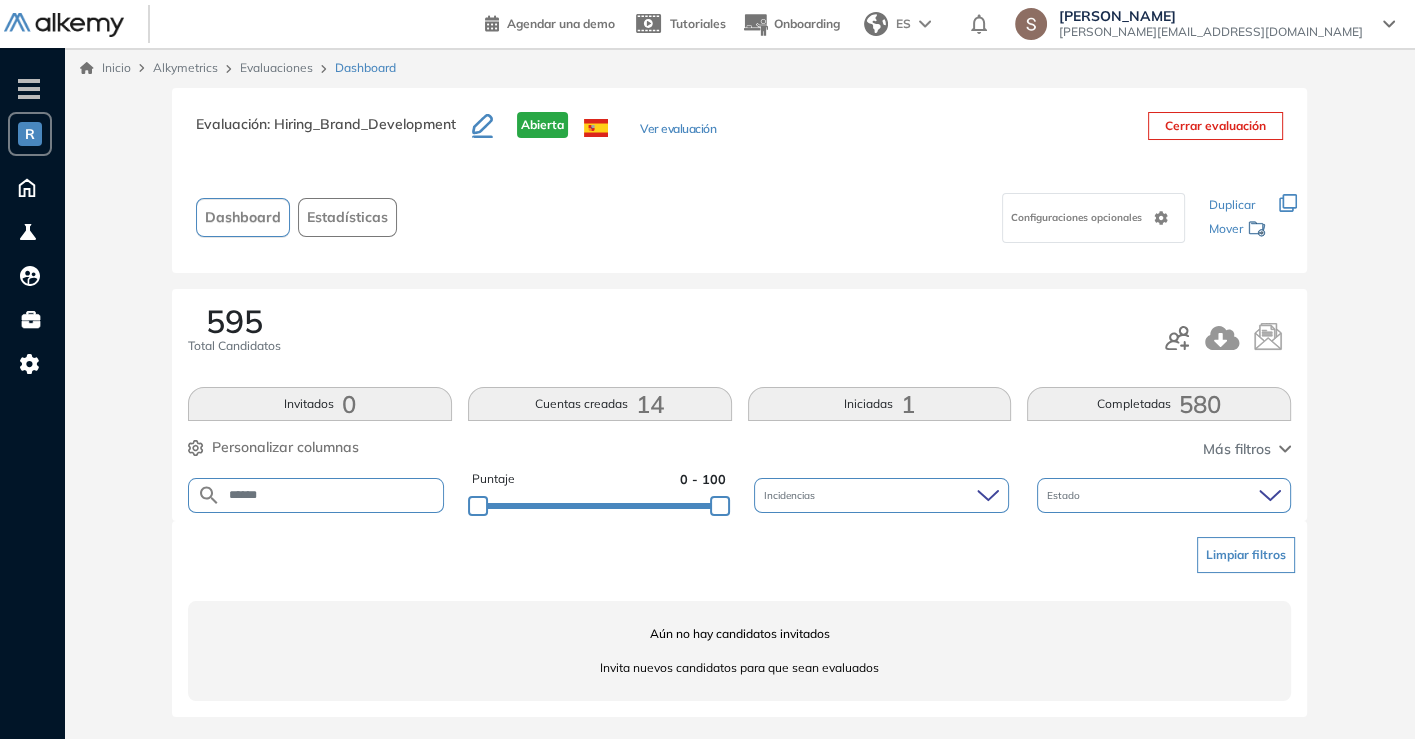 click on "******" at bounding box center [332, 495] 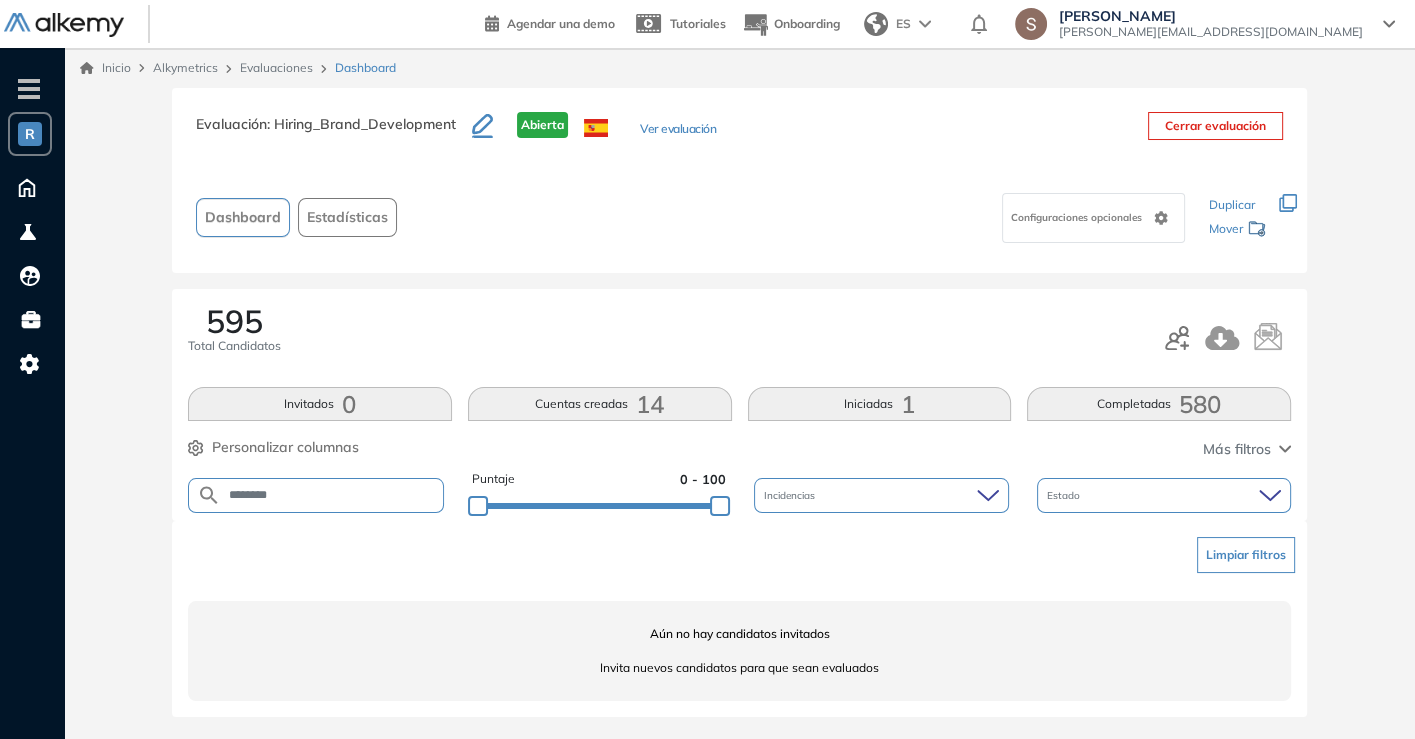 click on "********" at bounding box center [332, 495] 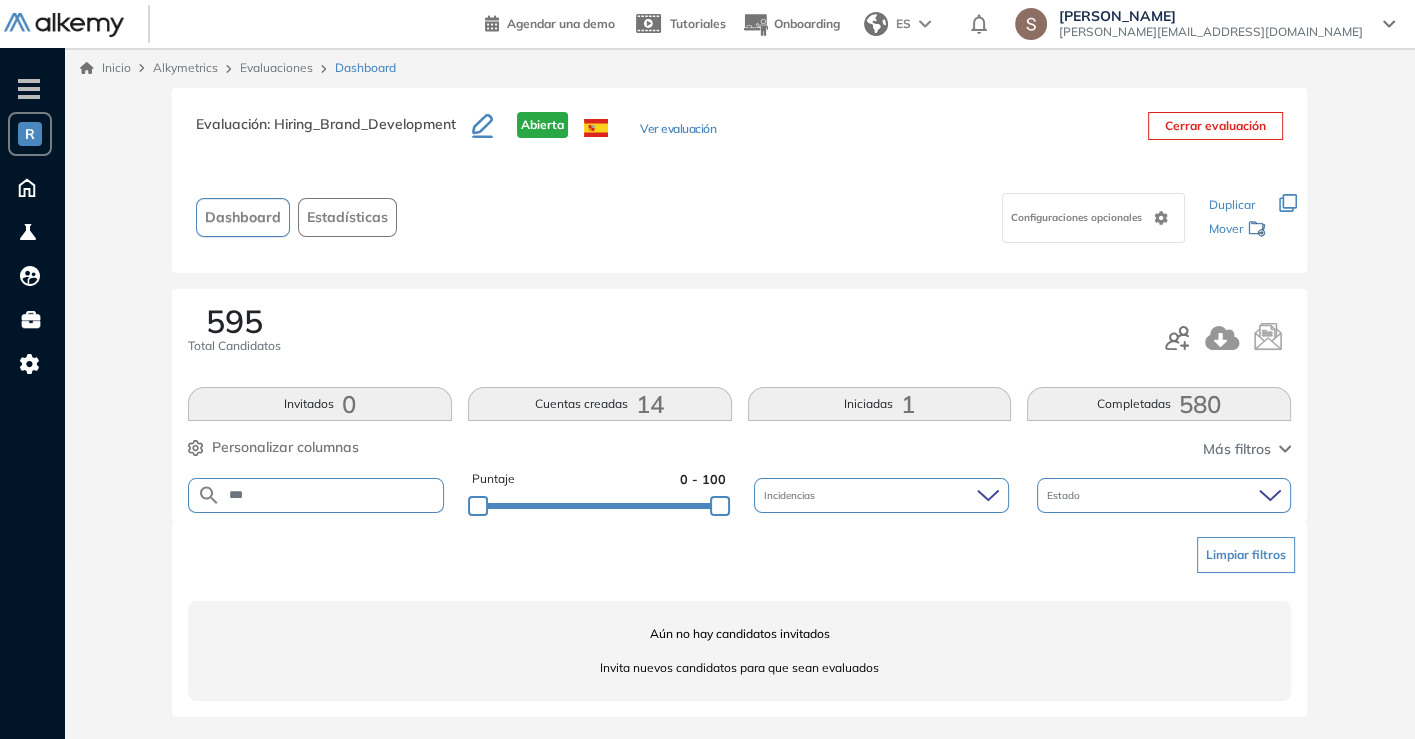 click on "***" at bounding box center (332, 495) 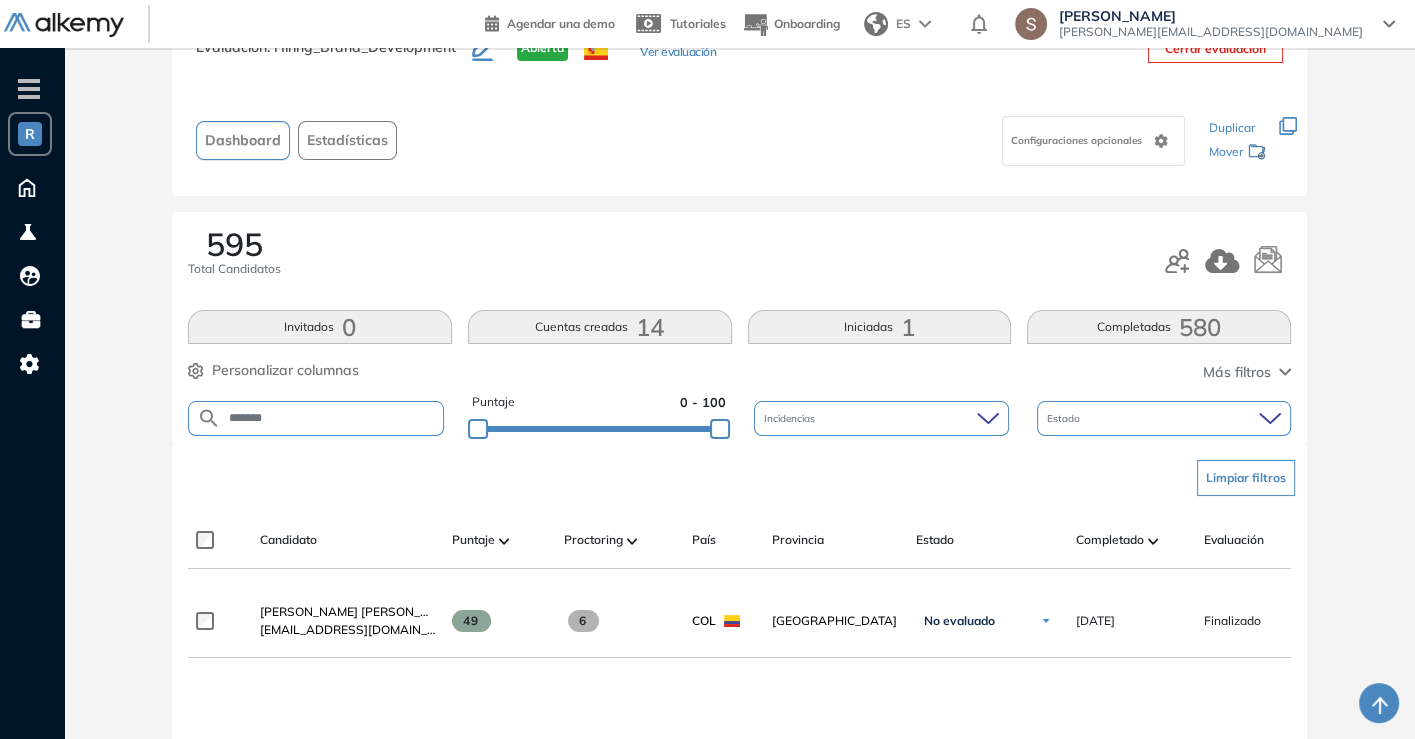 scroll, scrollTop: 111, scrollLeft: 0, axis: vertical 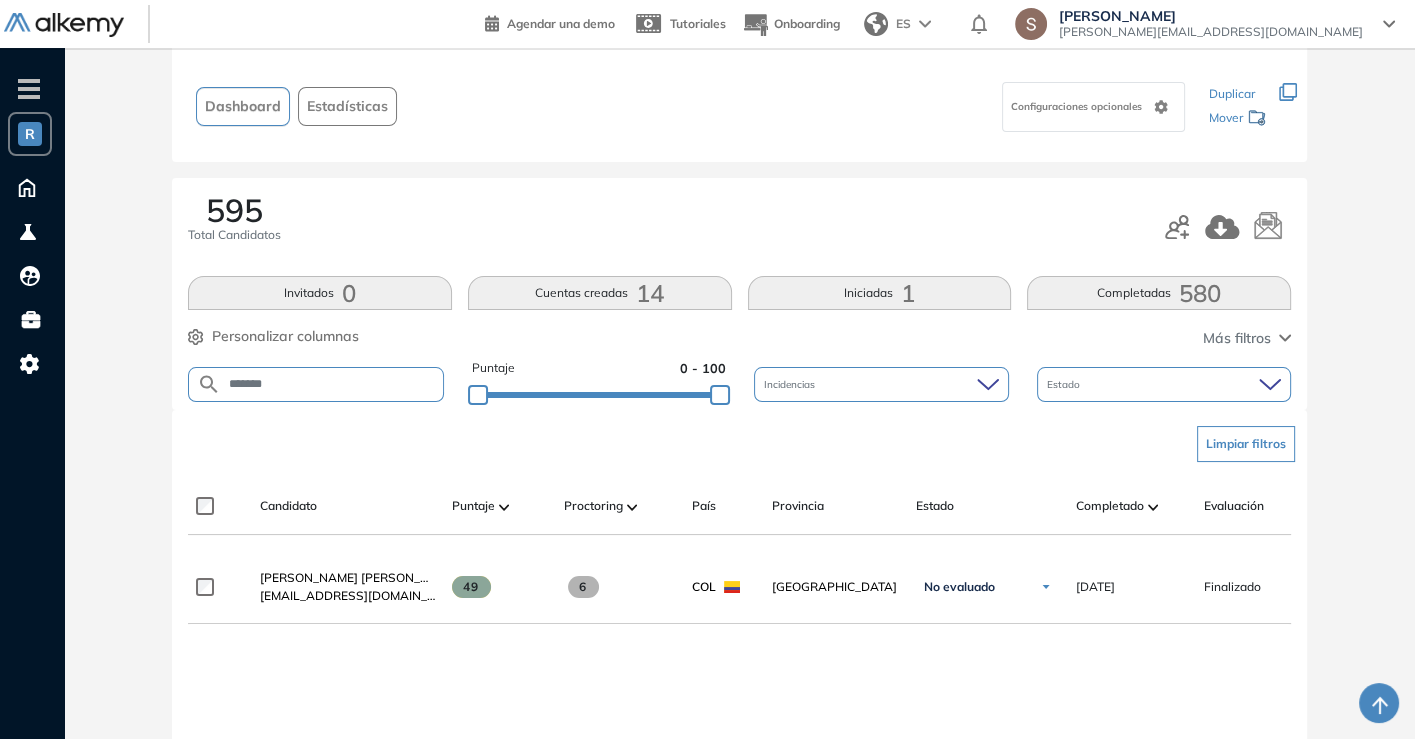 click on "*******" at bounding box center (332, 384) 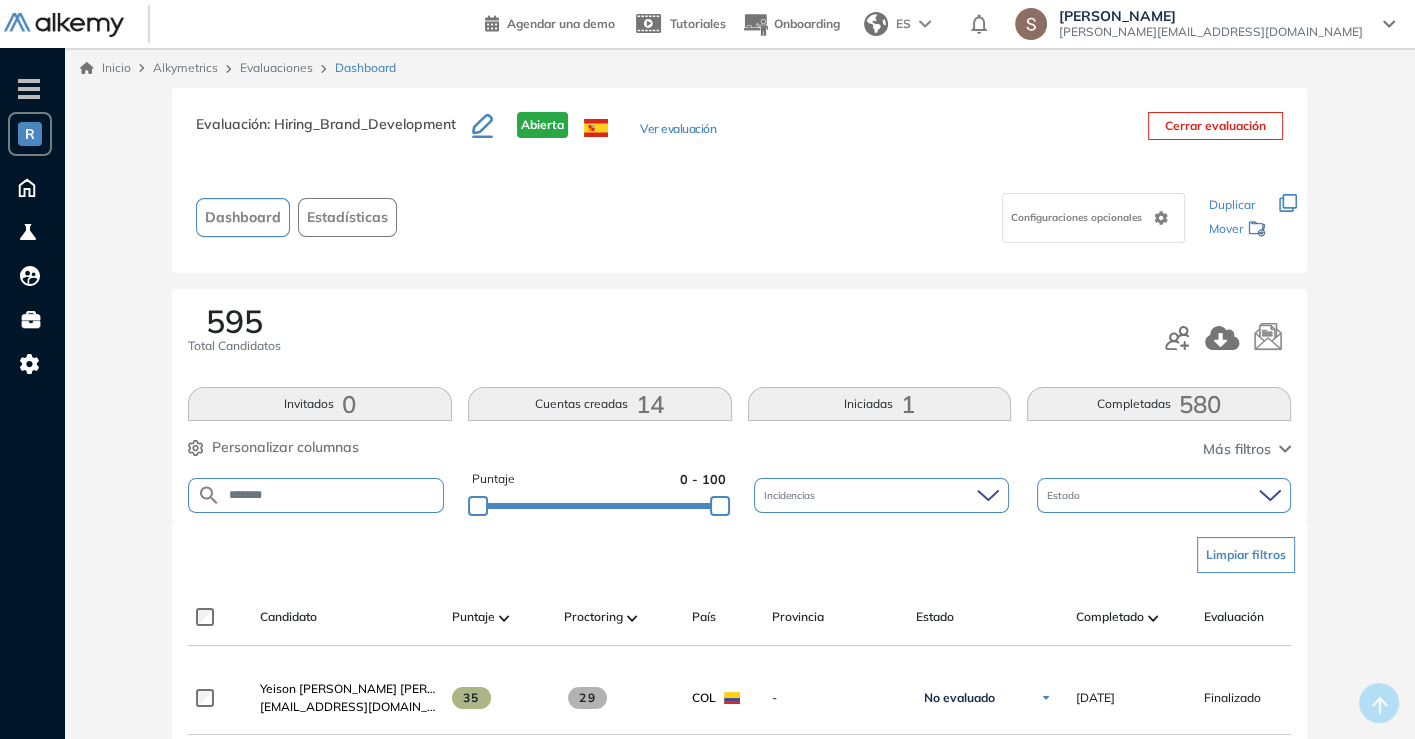 scroll, scrollTop: 111, scrollLeft: 0, axis: vertical 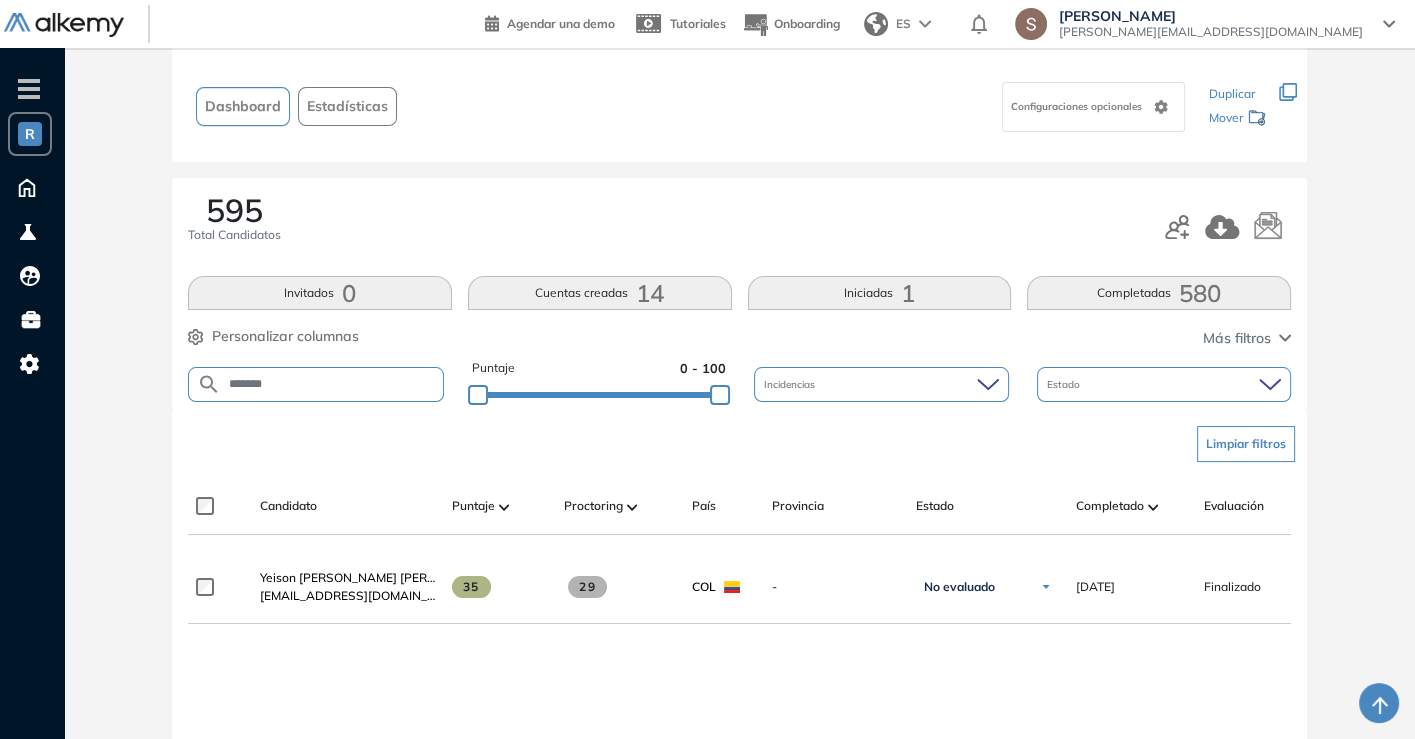 click on "*******" at bounding box center (332, 384) 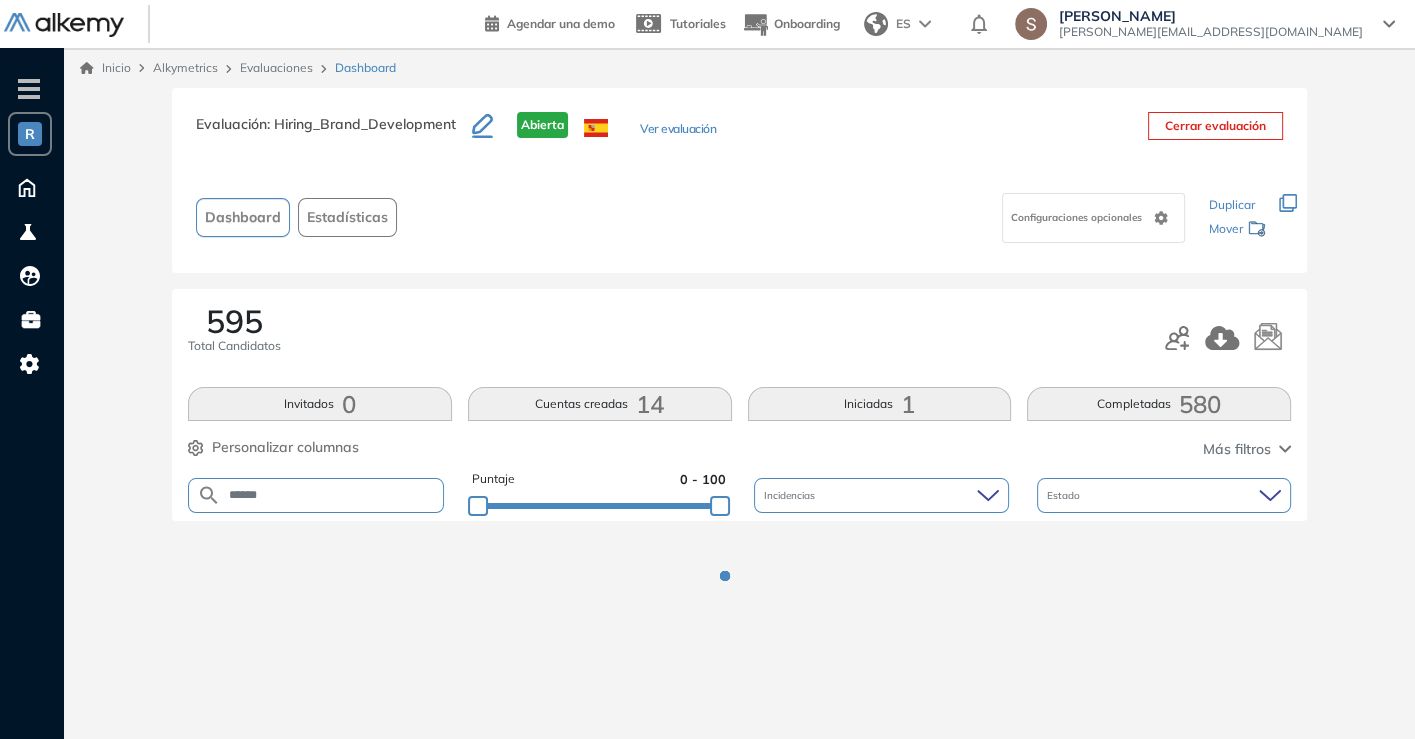 scroll, scrollTop: 0, scrollLeft: 0, axis: both 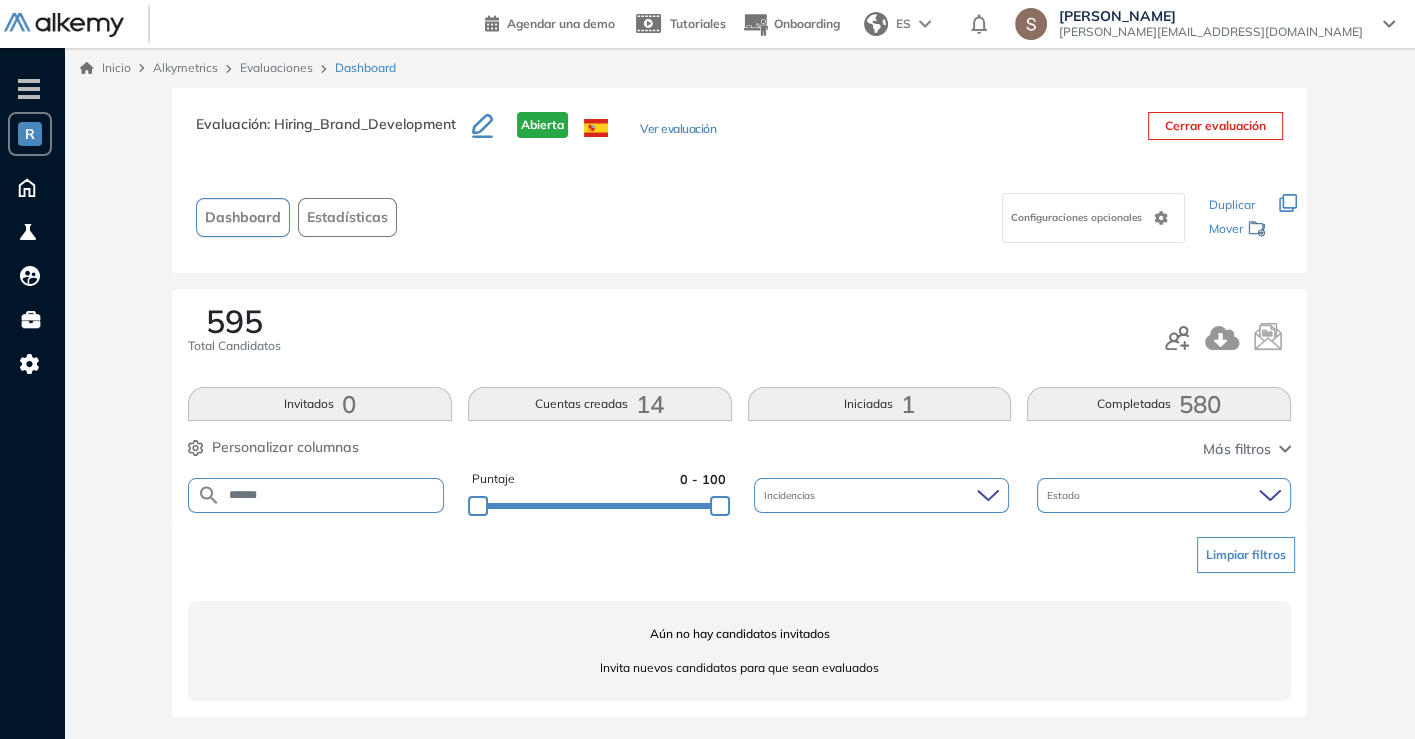 click on "******" at bounding box center [332, 495] 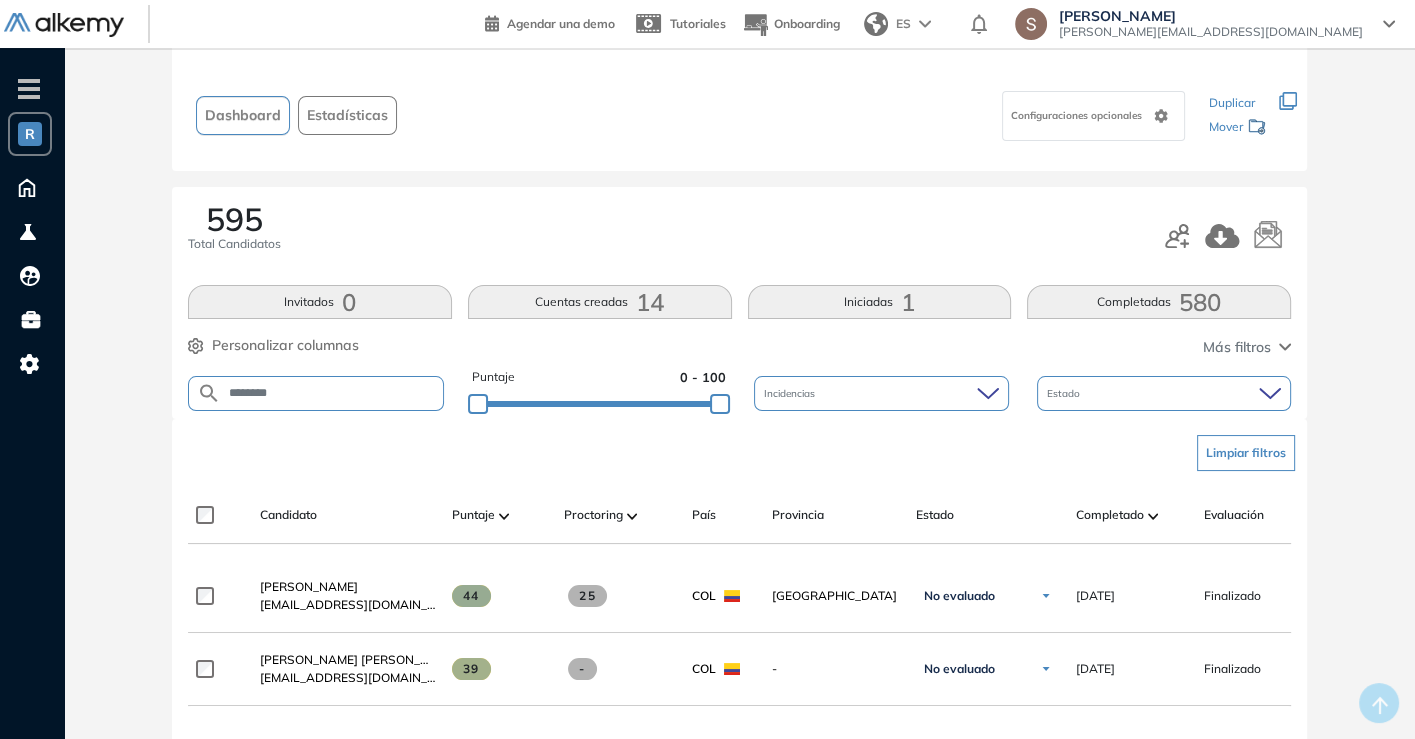 scroll, scrollTop: 222, scrollLeft: 0, axis: vertical 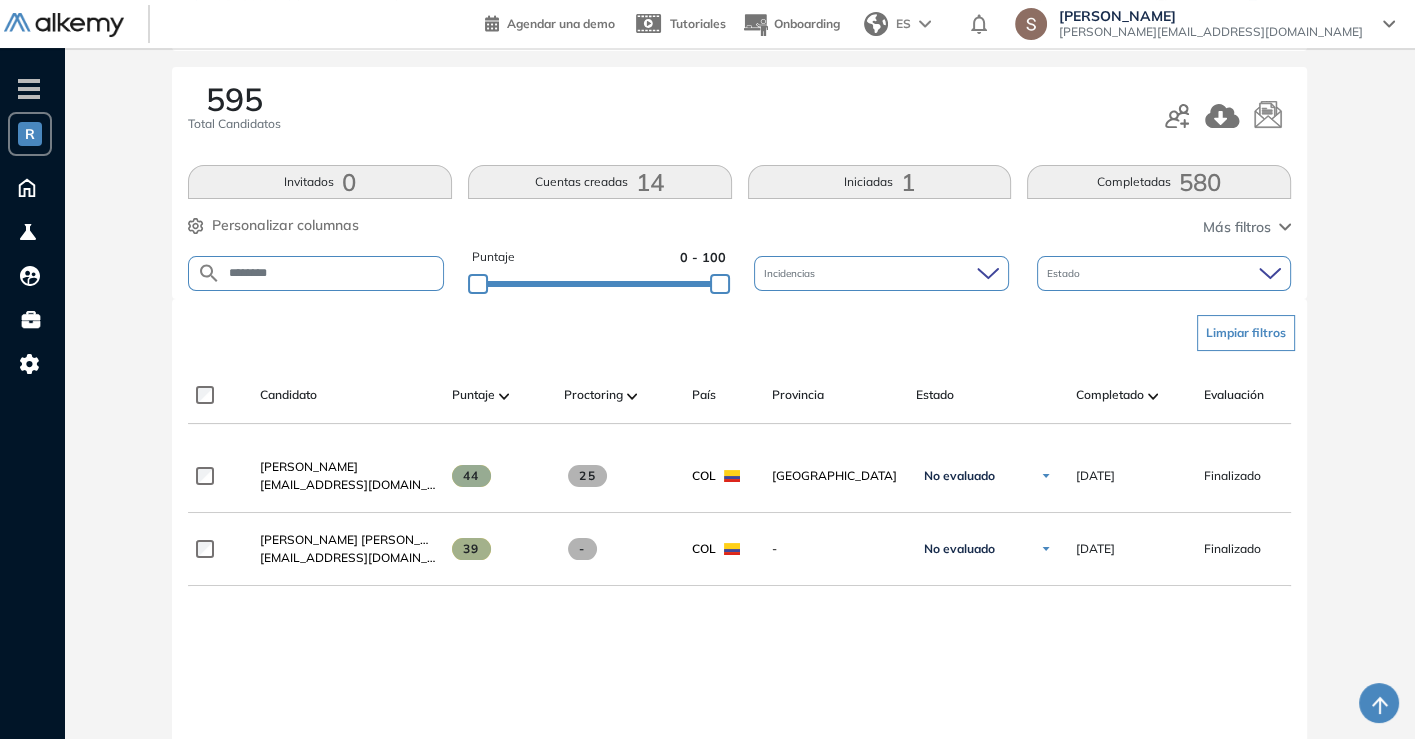 click on "********" at bounding box center [332, 273] 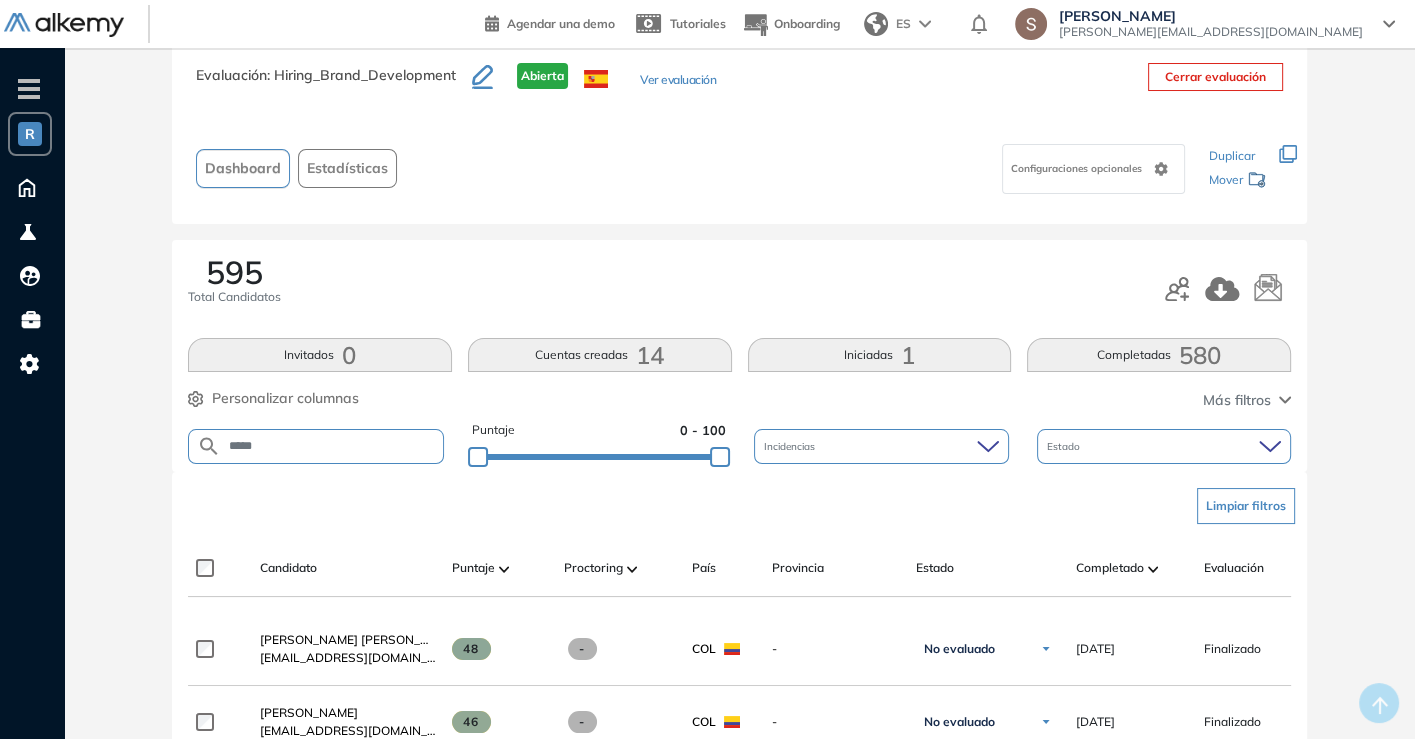 scroll, scrollTop: 111, scrollLeft: 0, axis: vertical 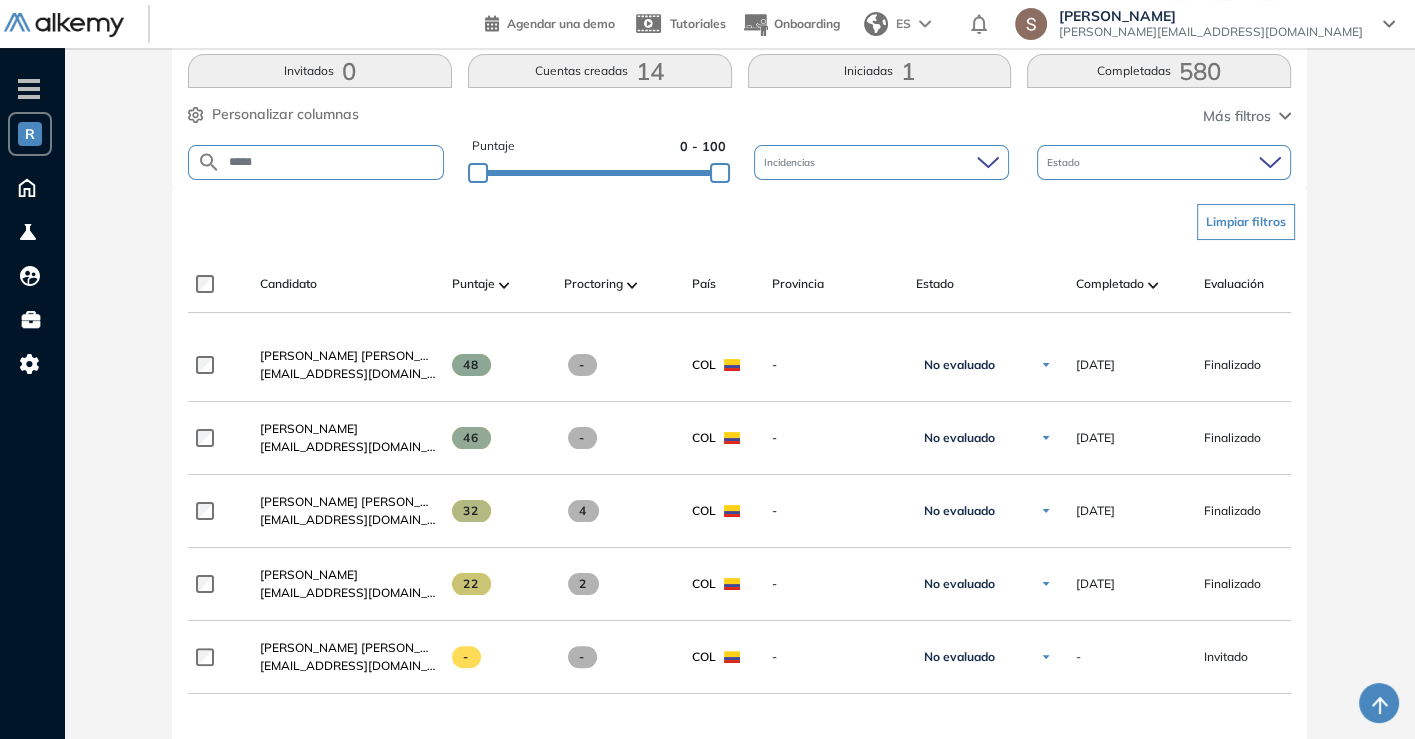 click on "*****" at bounding box center [316, 162] 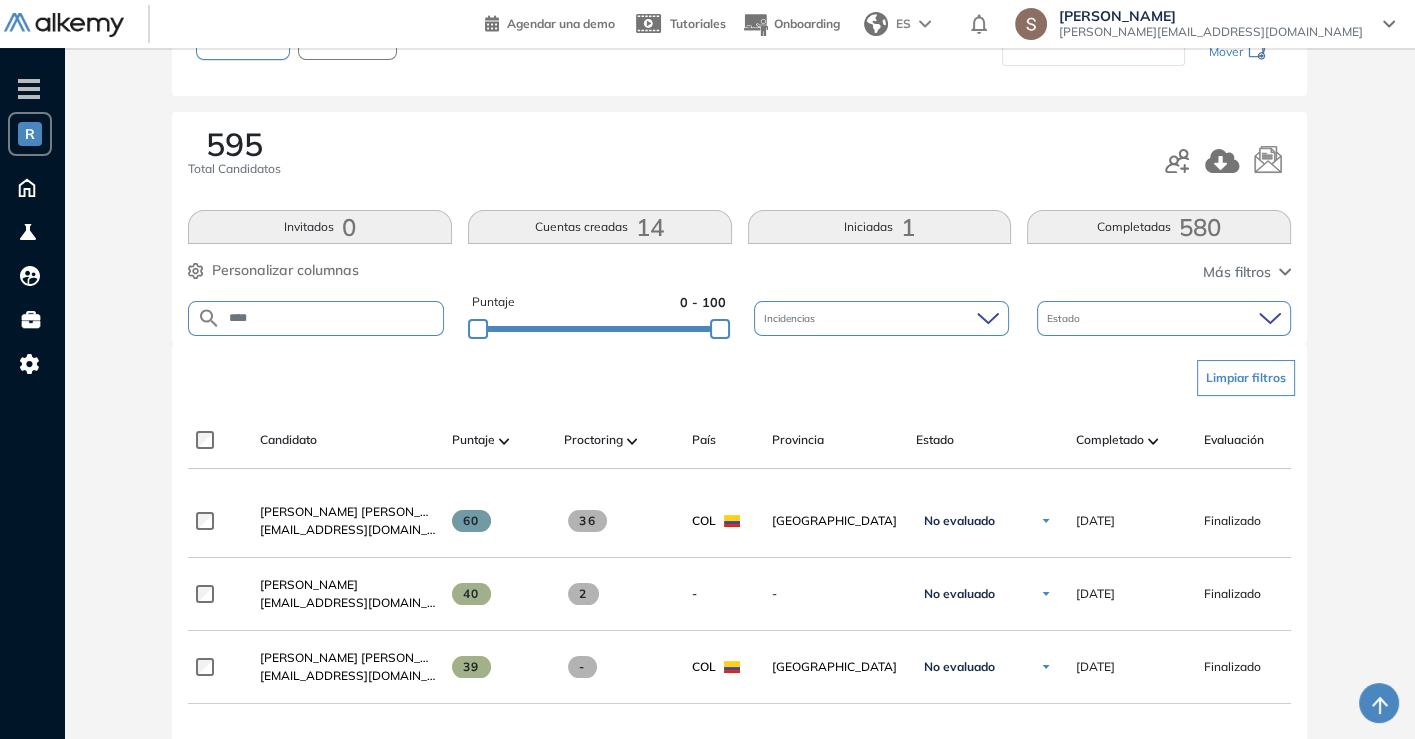 scroll, scrollTop: 222, scrollLeft: 0, axis: vertical 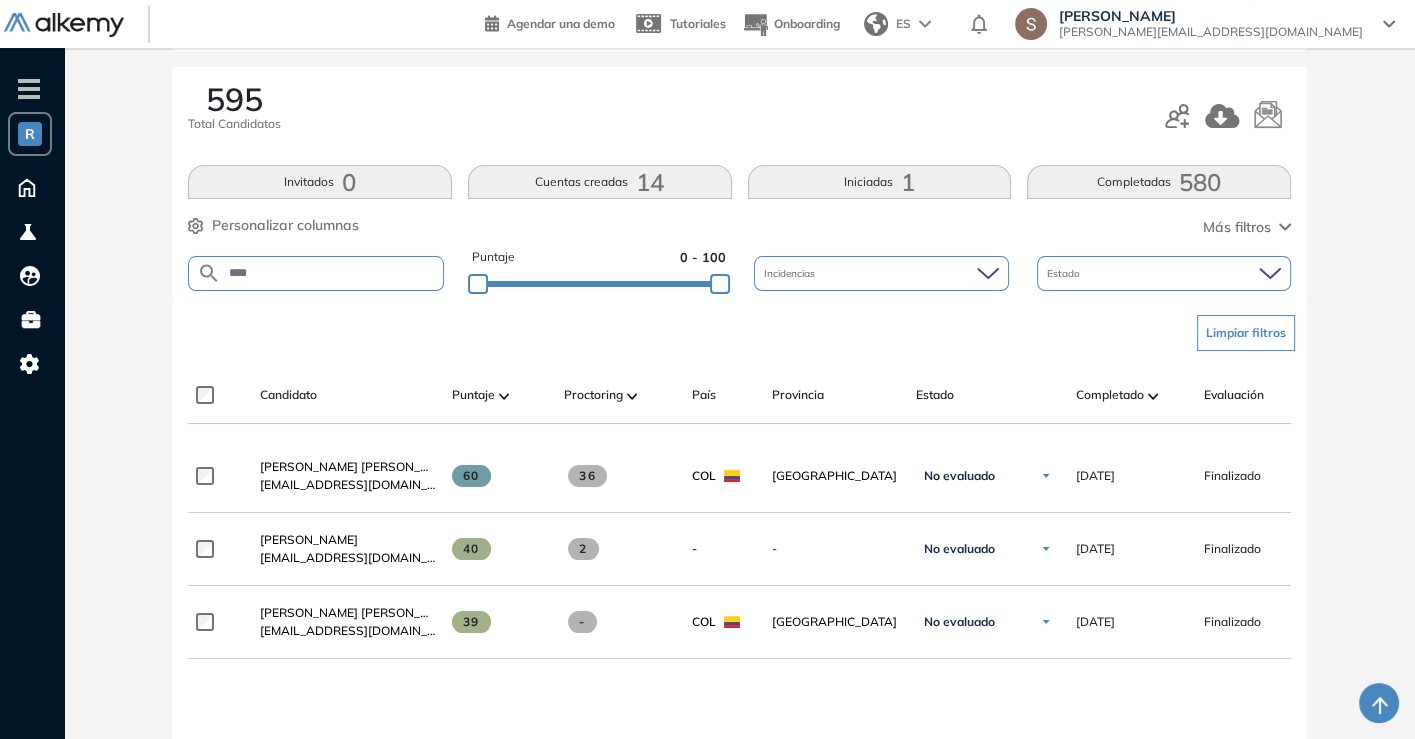 click on "****" at bounding box center [332, 273] 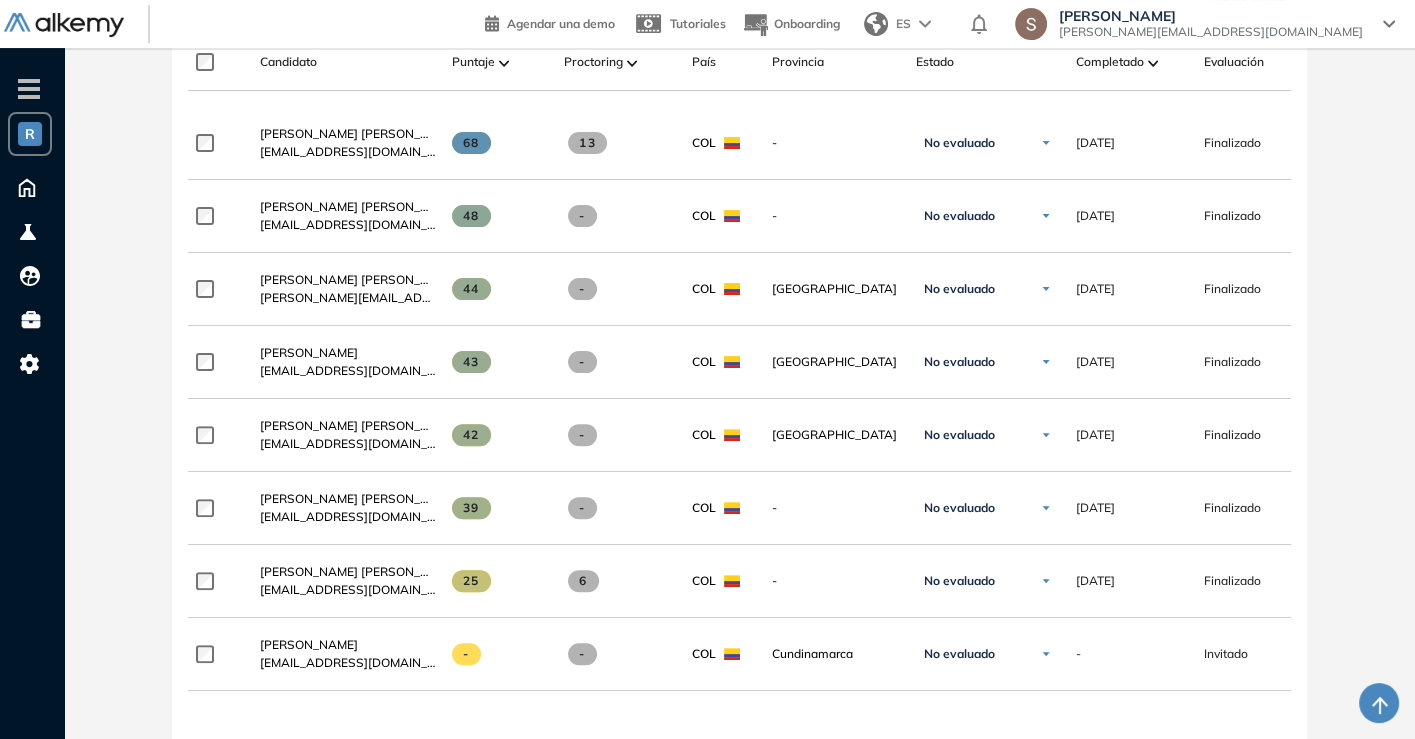 scroll, scrollTop: 666, scrollLeft: 0, axis: vertical 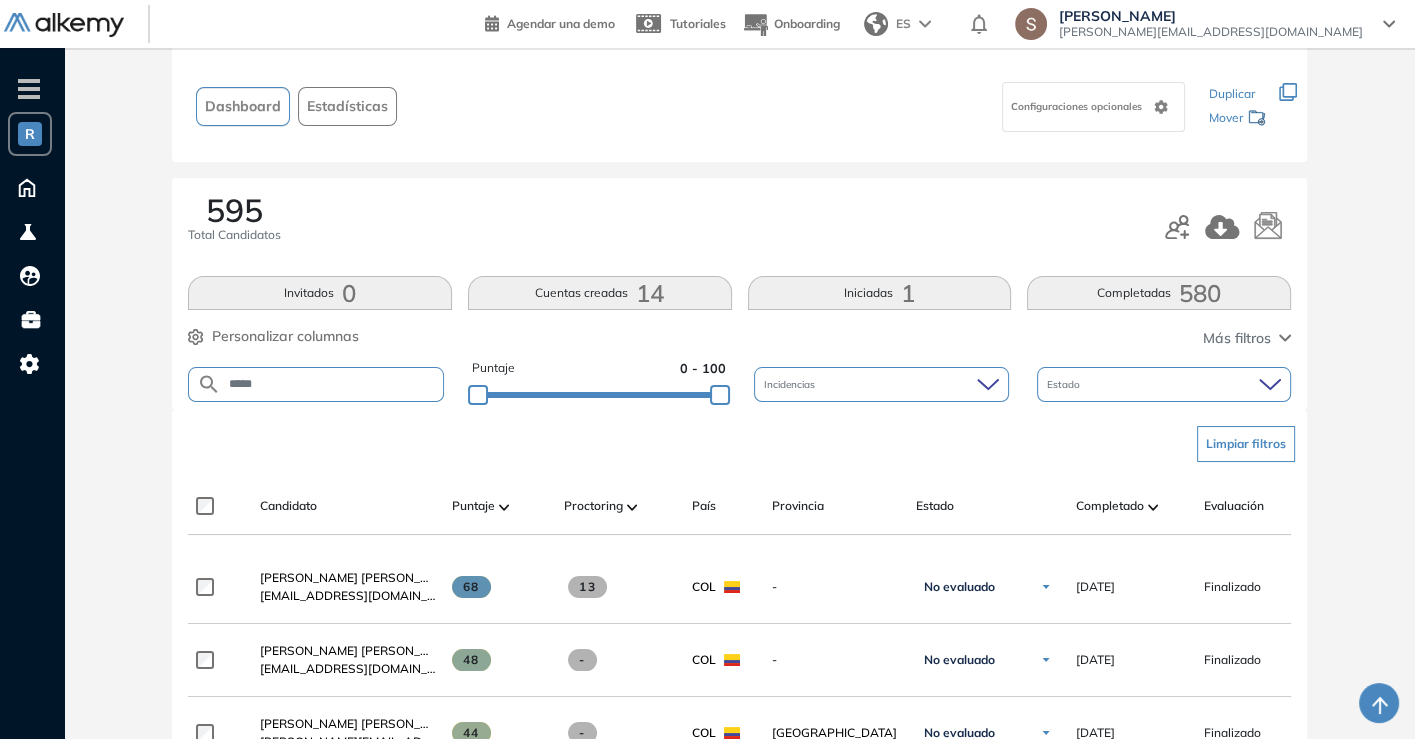 click on "*****" at bounding box center (332, 384) 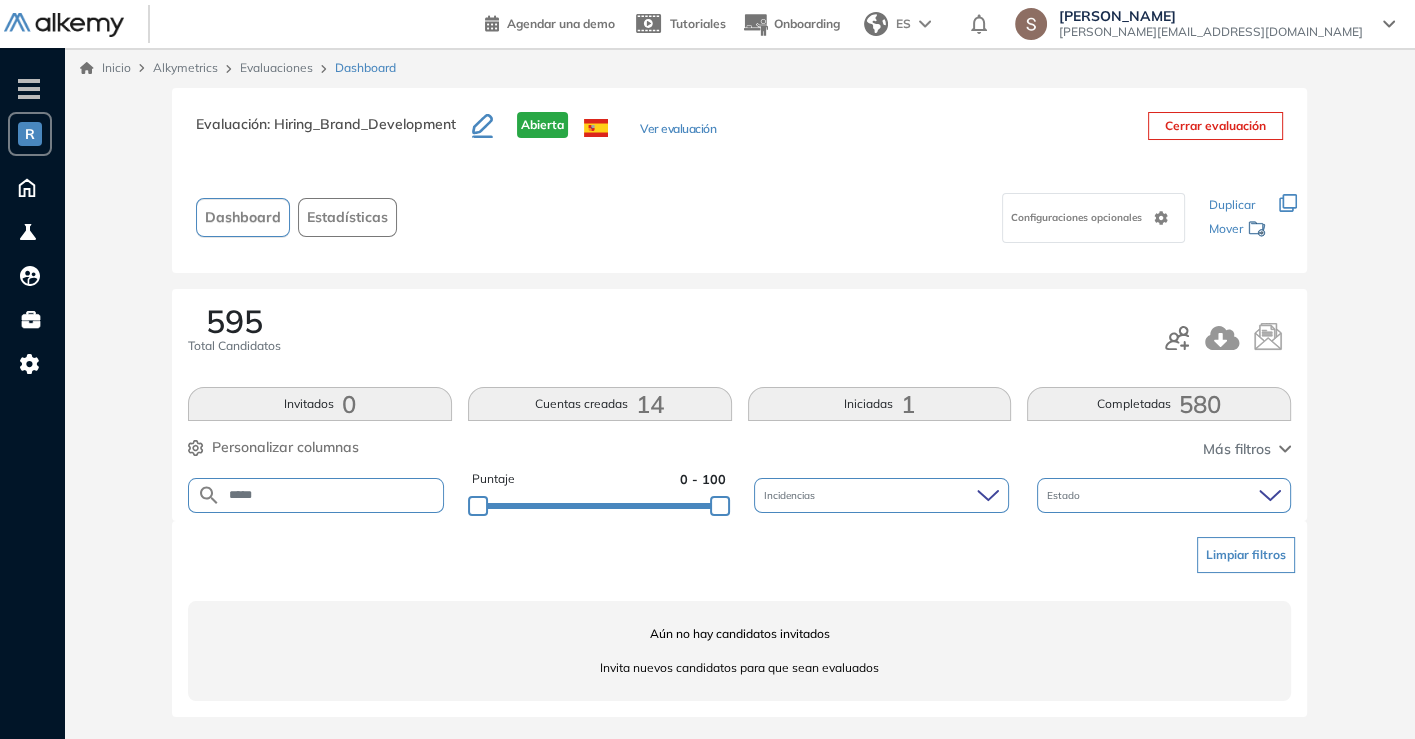 click on "*****" at bounding box center (332, 495) 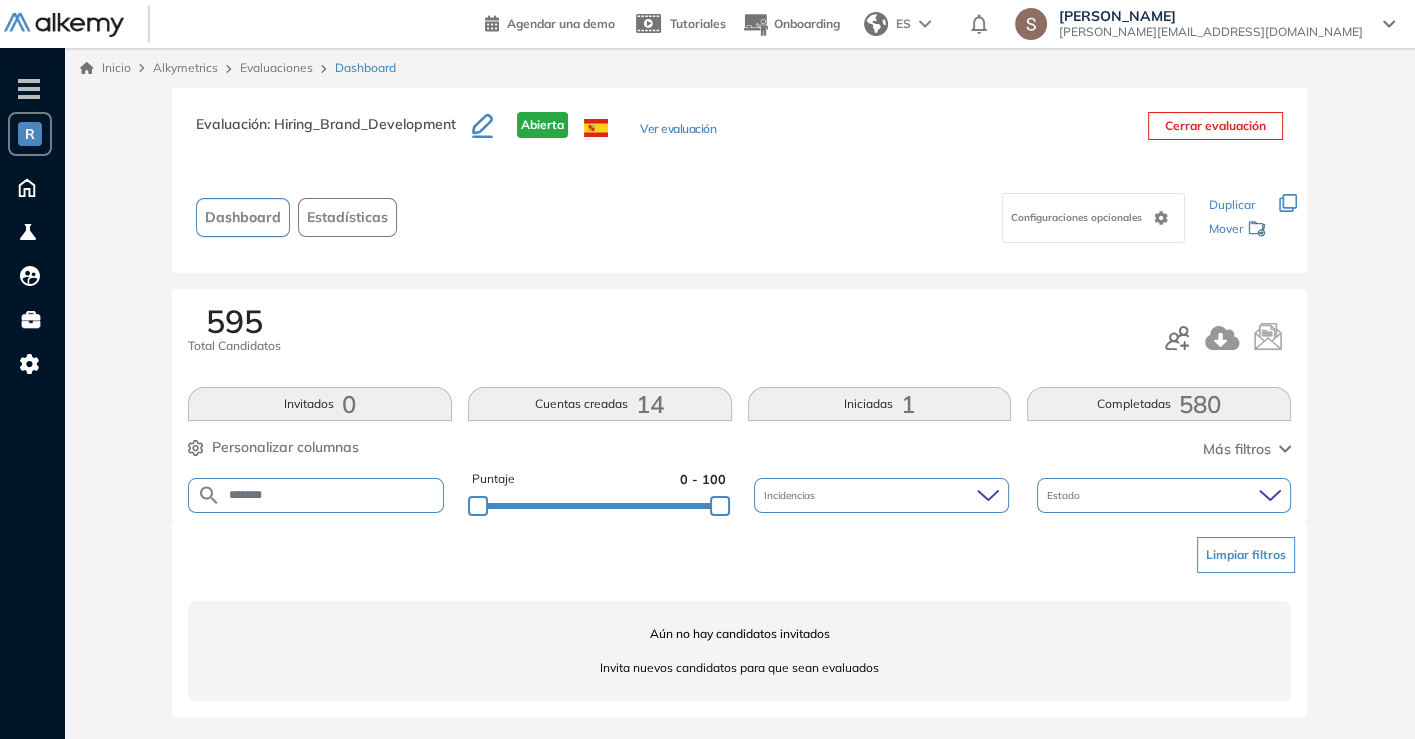 click on "*******" at bounding box center (316, 495) 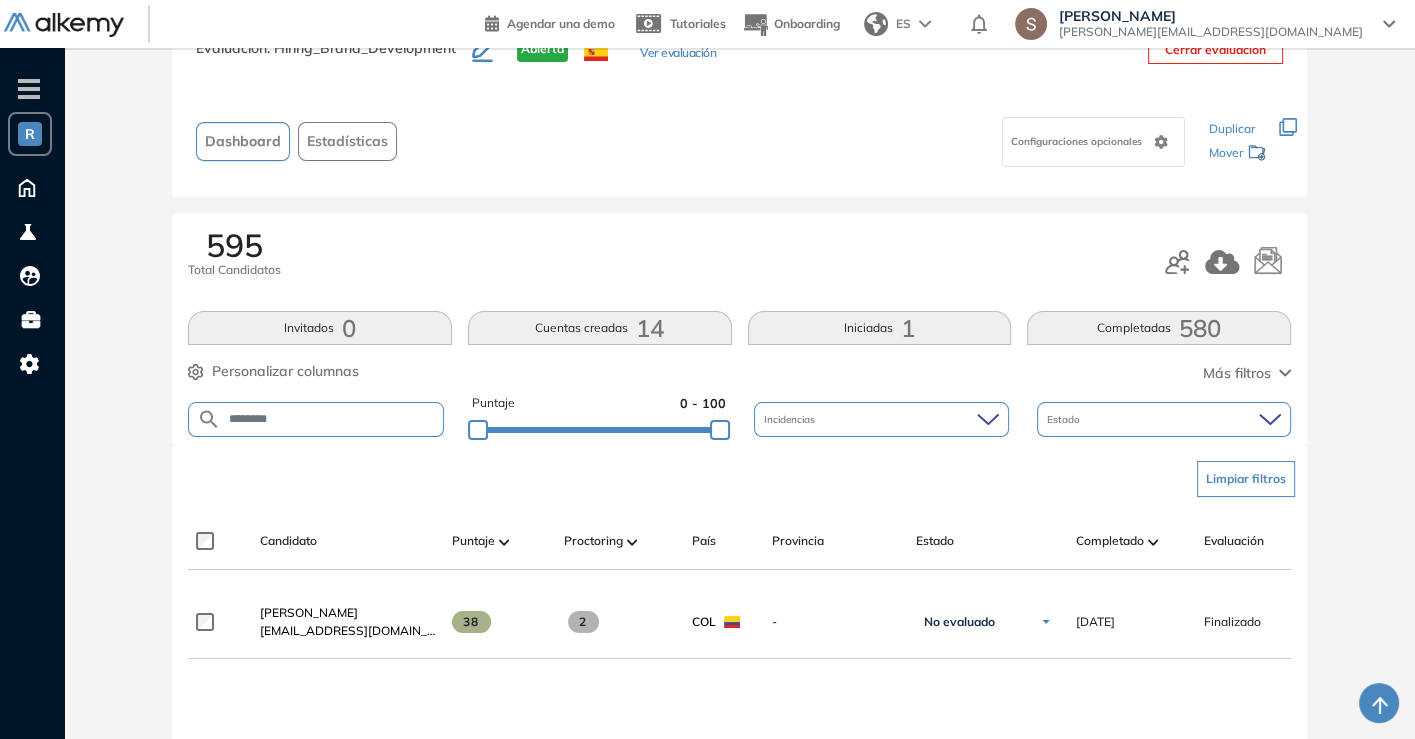 scroll, scrollTop: 111, scrollLeft: 0, axis: vertical 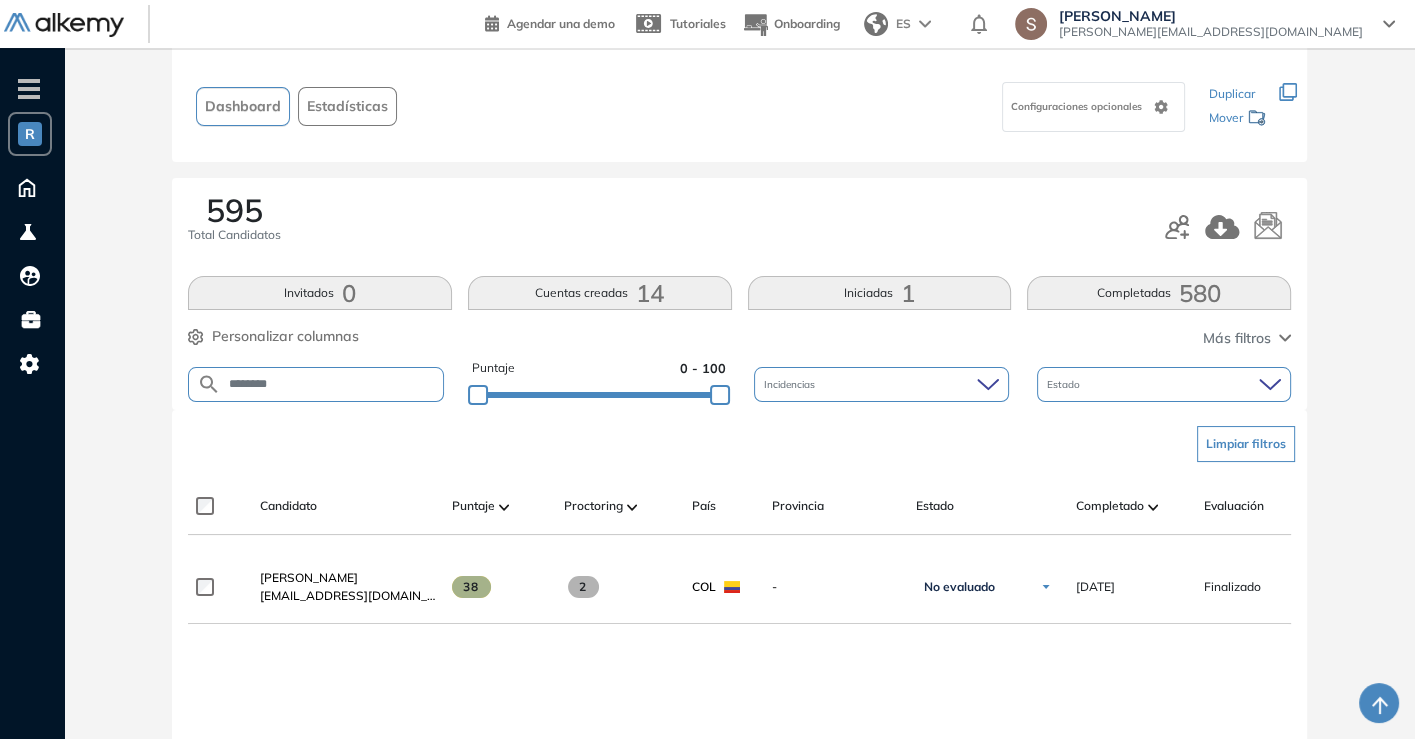 click on "********" at bounding box center (332, 384) 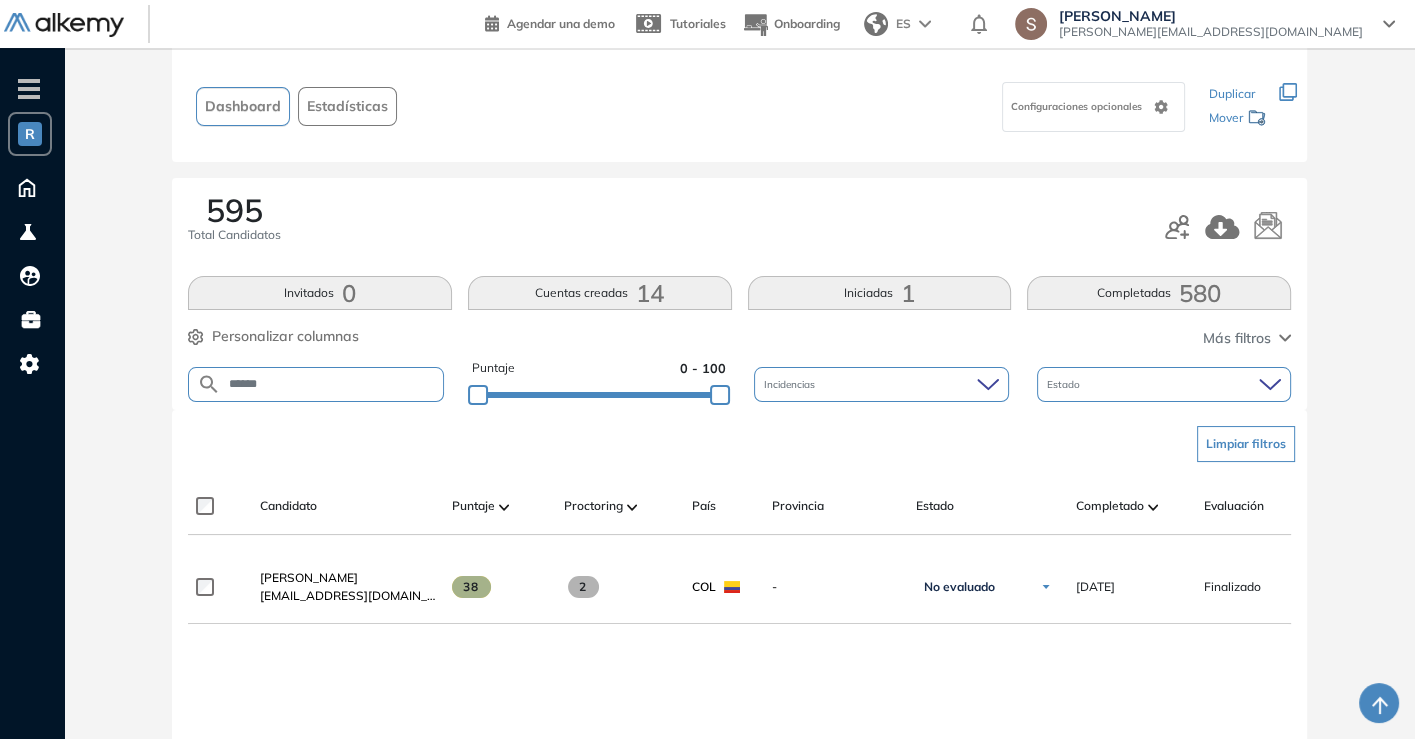 scroll, scrollTop: 0, scrollLeft: 0, axis: both 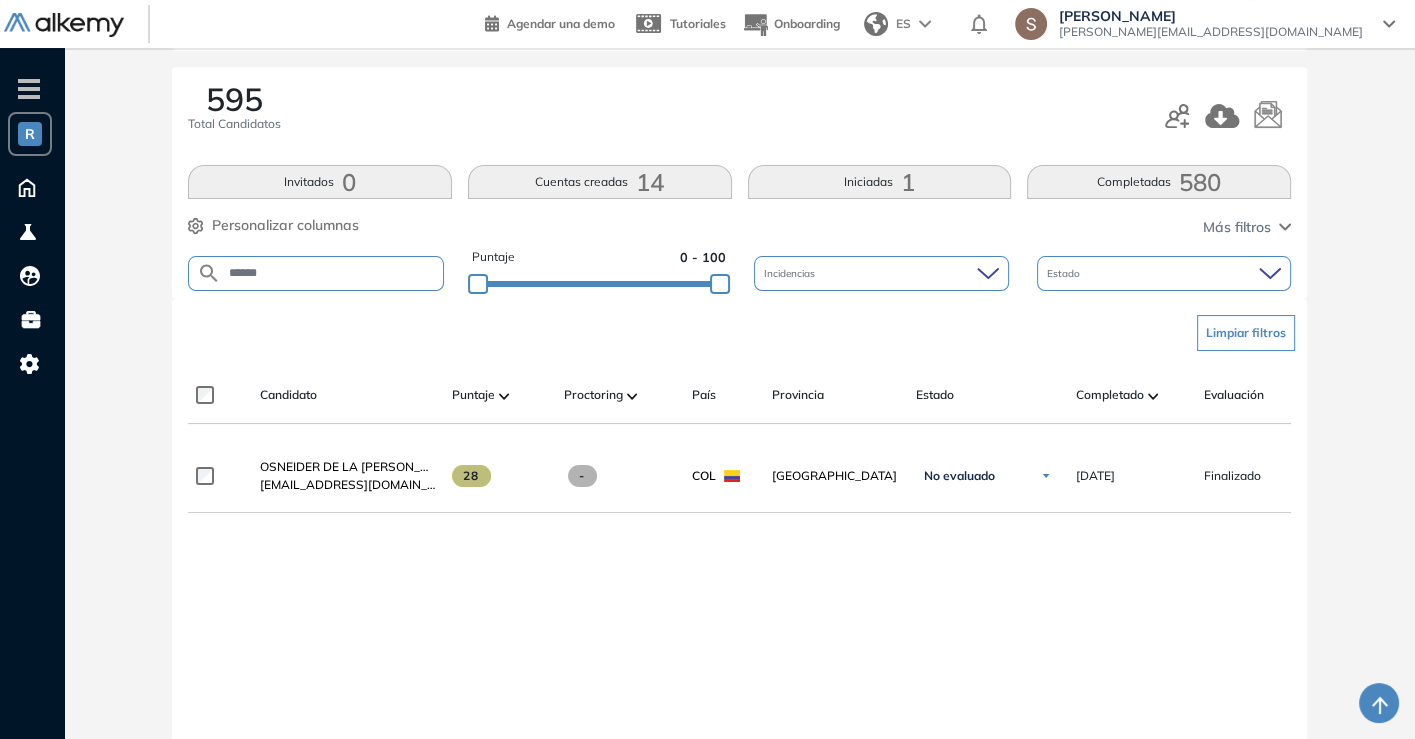 click on "******" at bounding box center (332, 273) 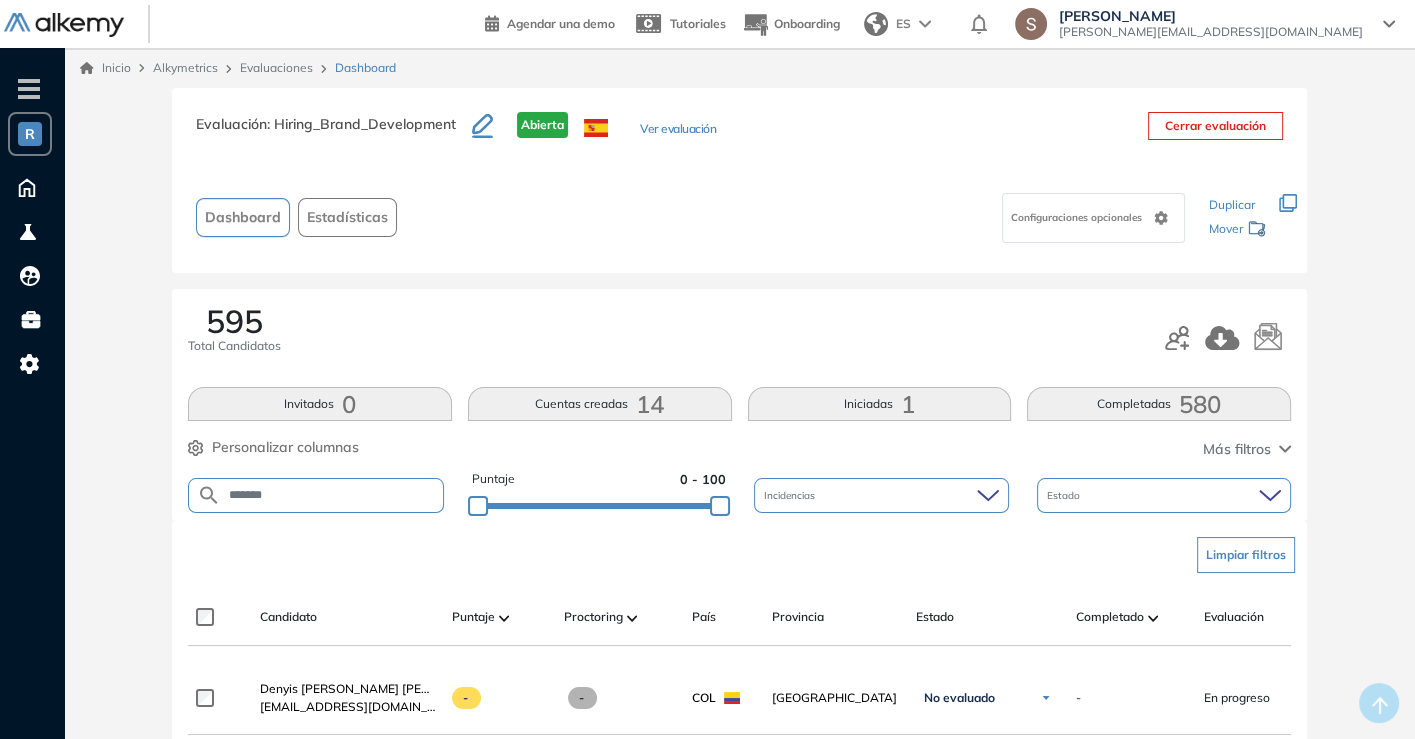 scroll, scrollTop: 111, scrollLeft: 0, axis: vertical 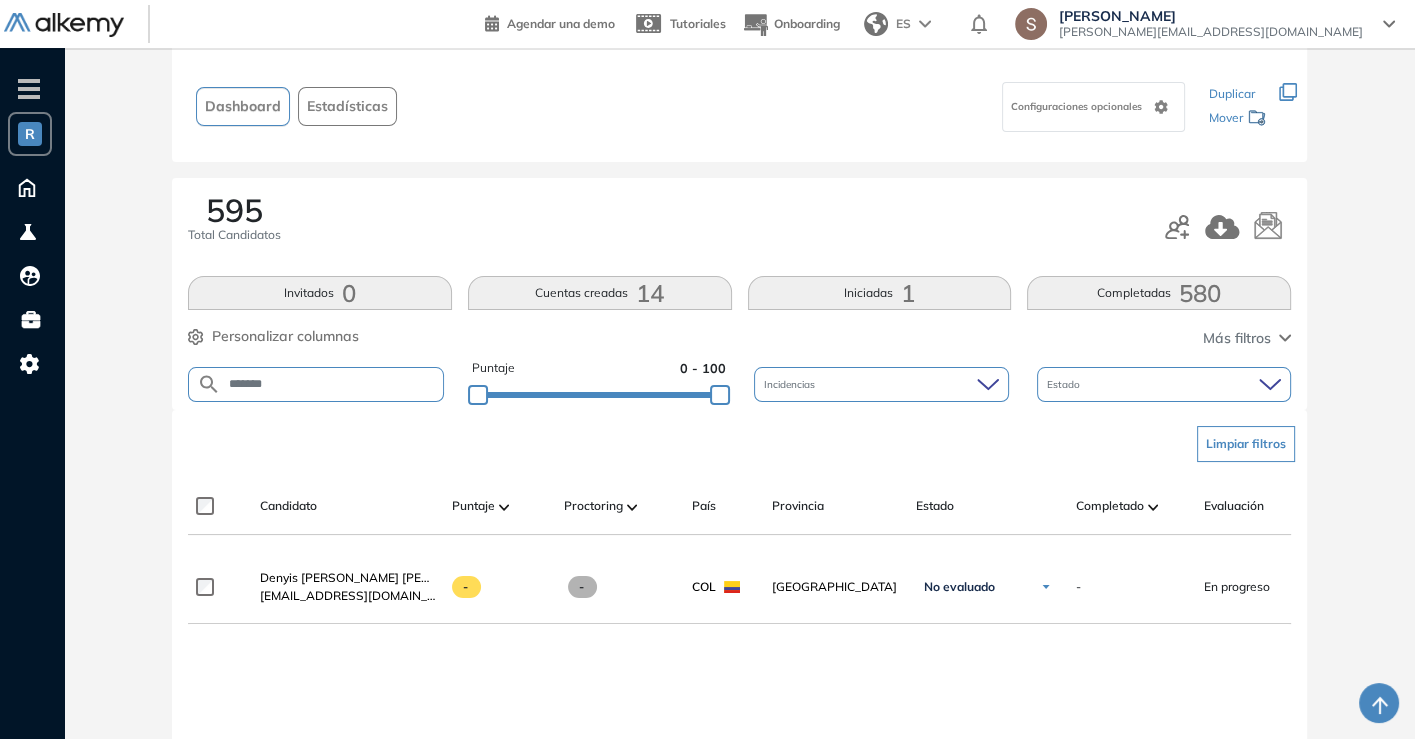click on "*******" at bounding box center [332, 384] 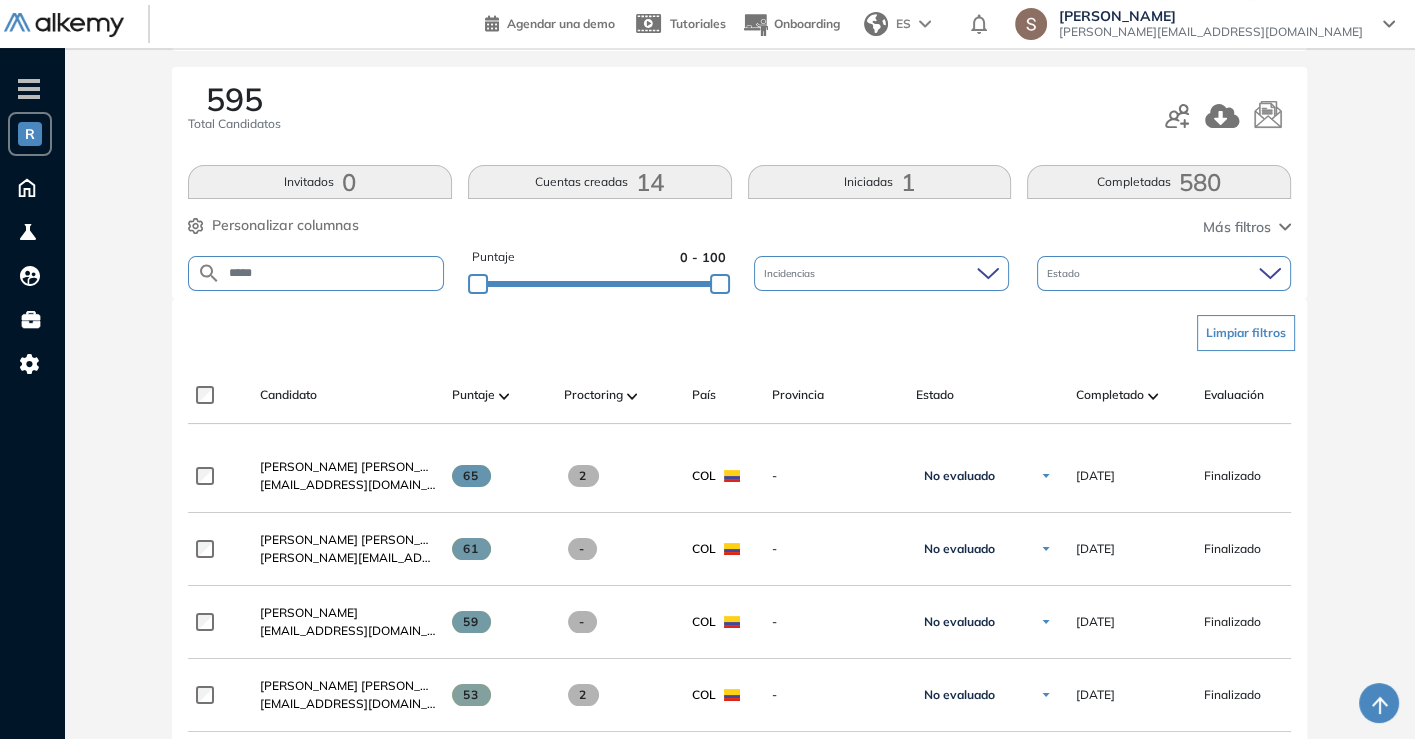 scroll, scrollTop: 333, scrollLeft: 0, axis: vertical 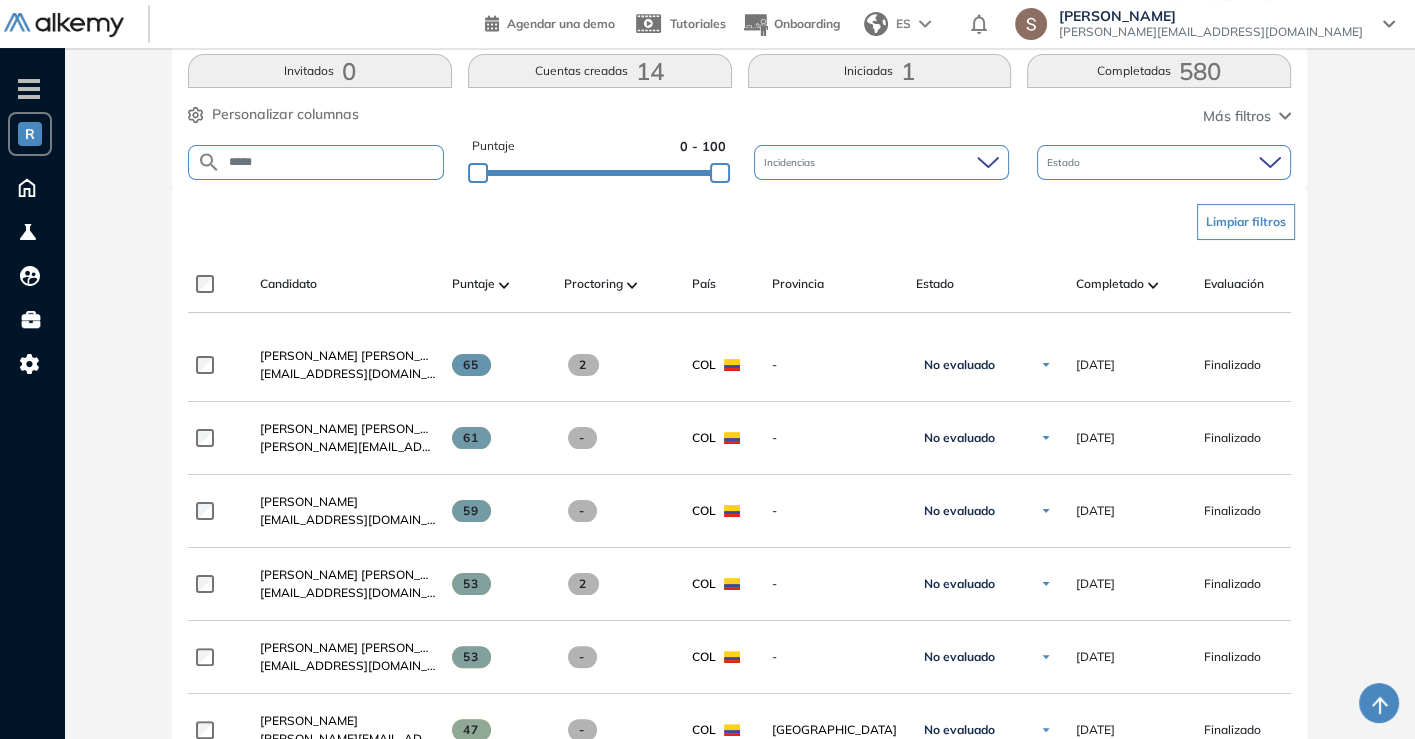 click on "*****" at bounding box center (332, 162) 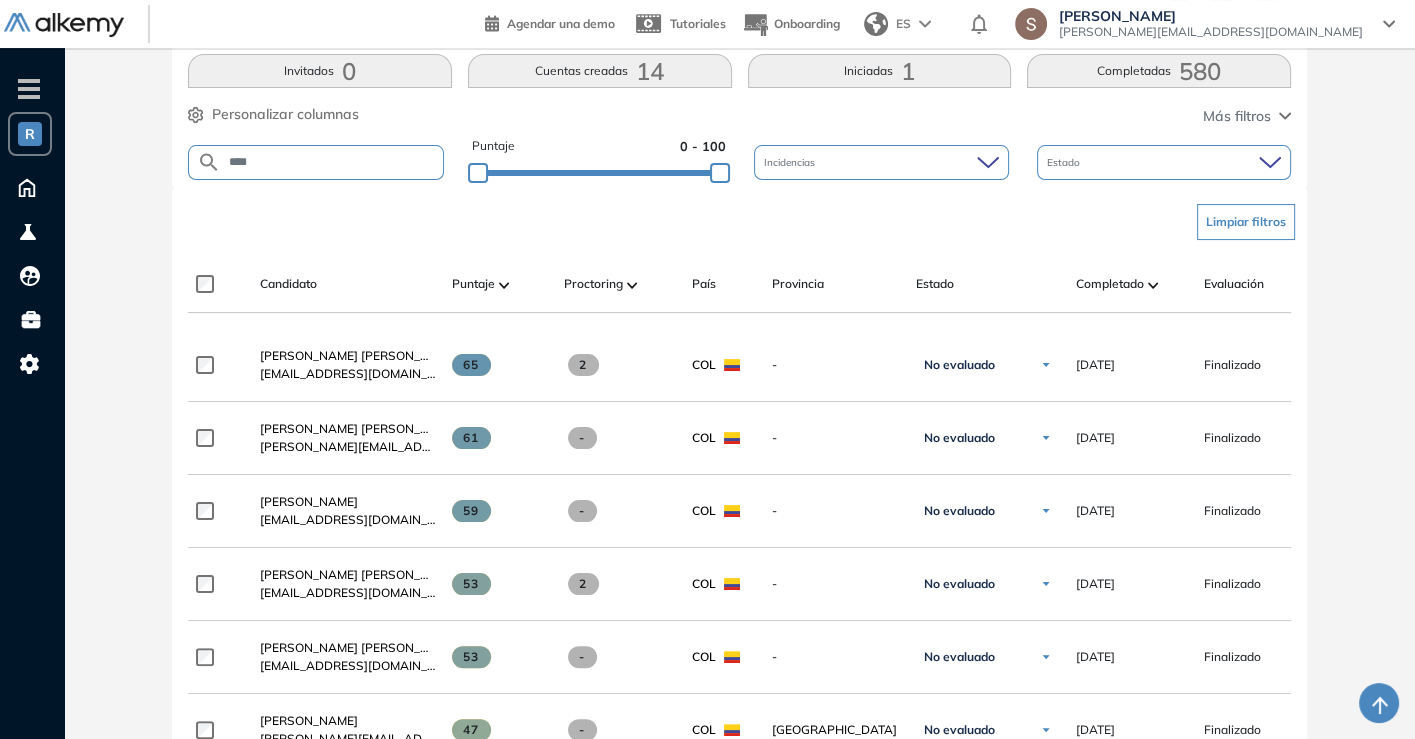 scroll, scrollTop: 0, scrollLeft: 0, axis: both 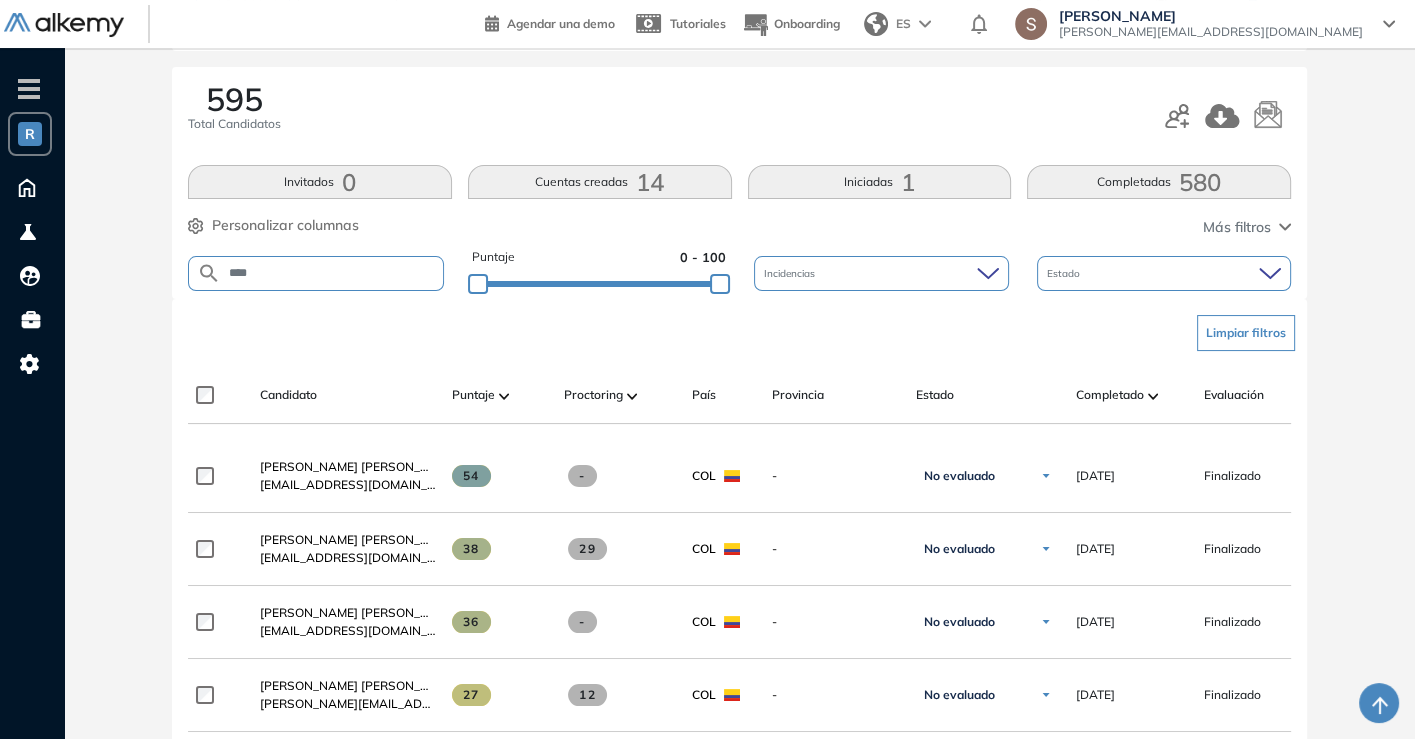 click on "****" at bounding box center (332, 273) 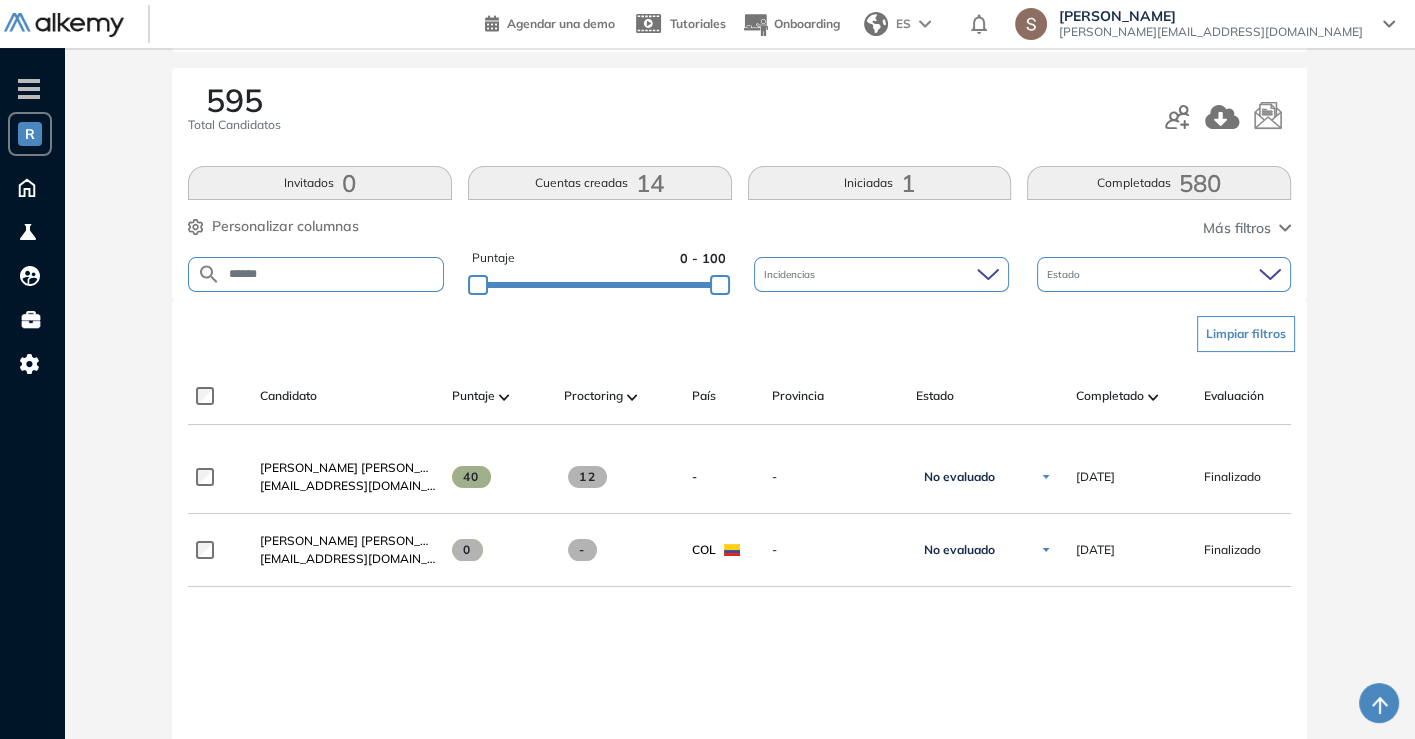 scroll, scrollTop: 222, scrollLeft: 0, axis: vertical 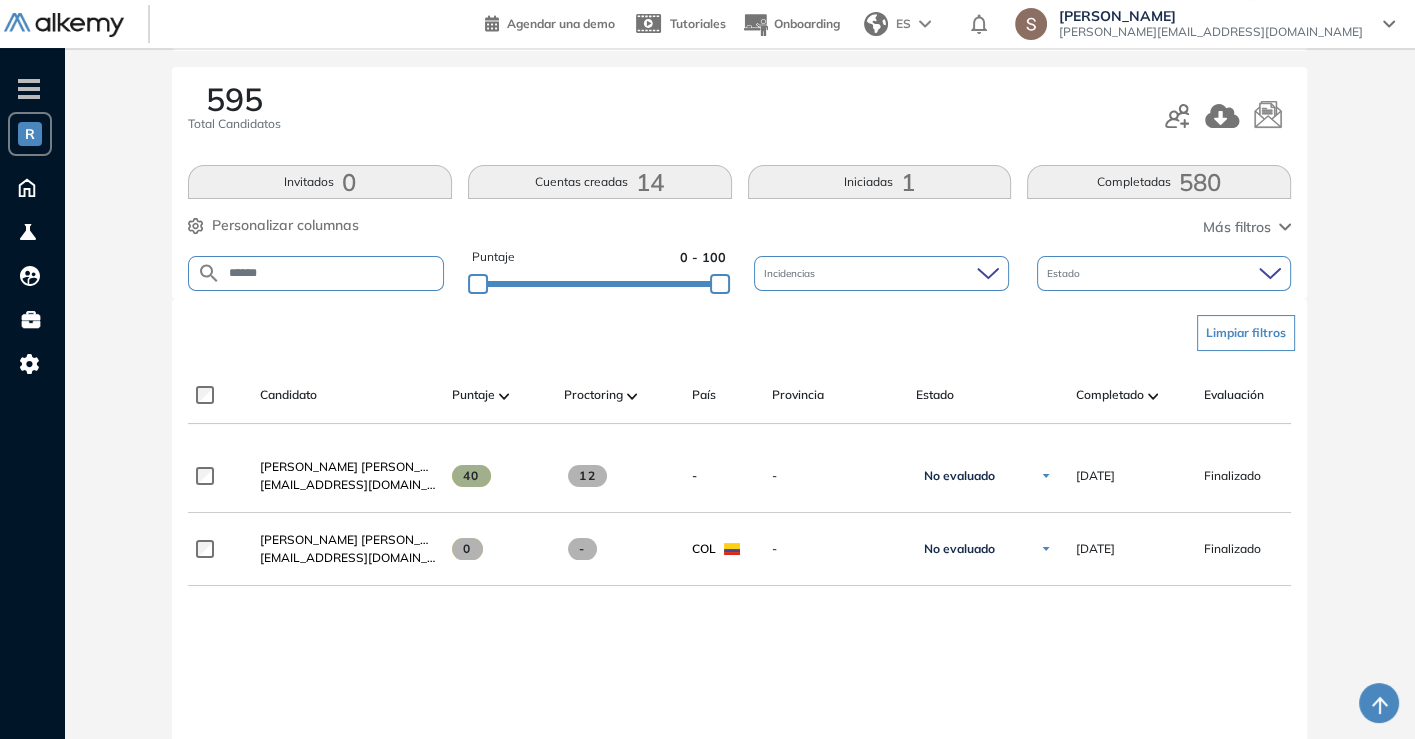 click on "******" at bounding box center [332, 273] 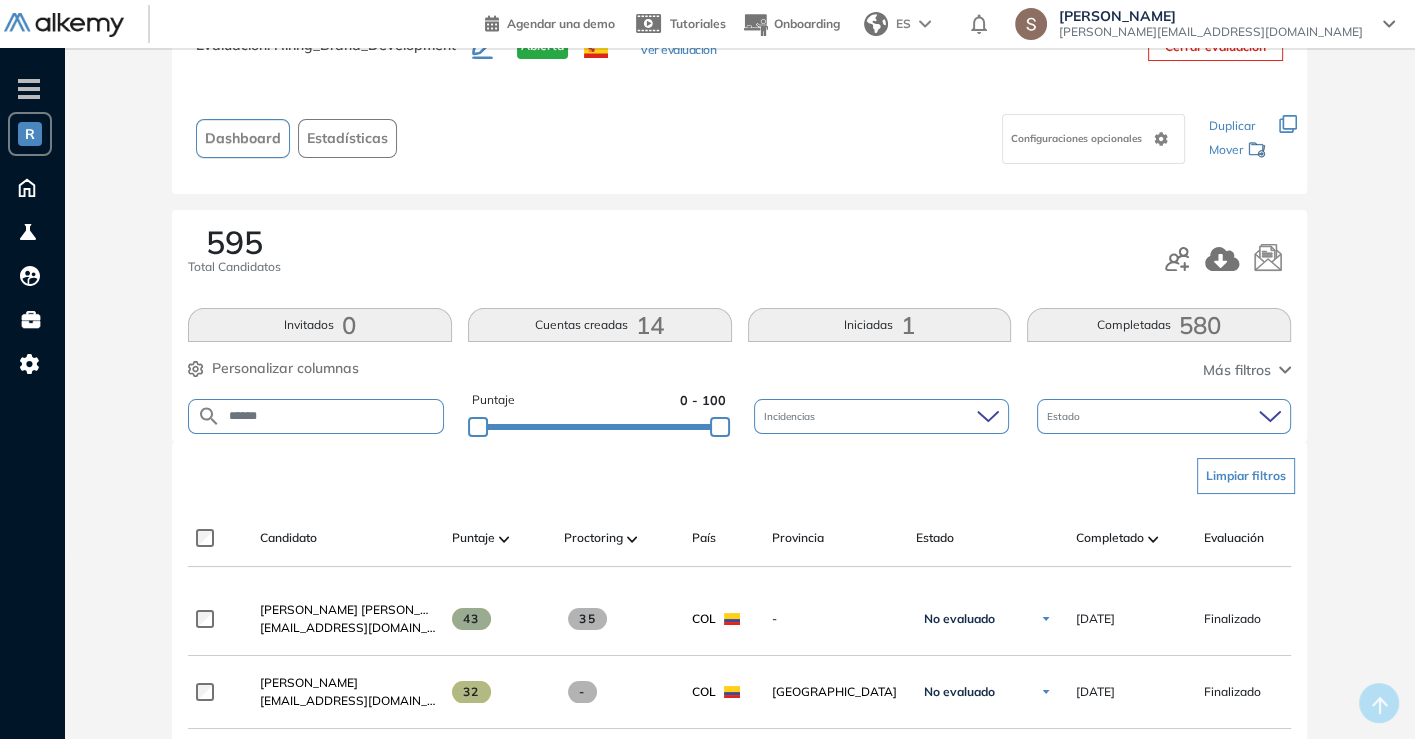 scroll, scrollTop: 111, scrollLeft: 0, axis: vertical 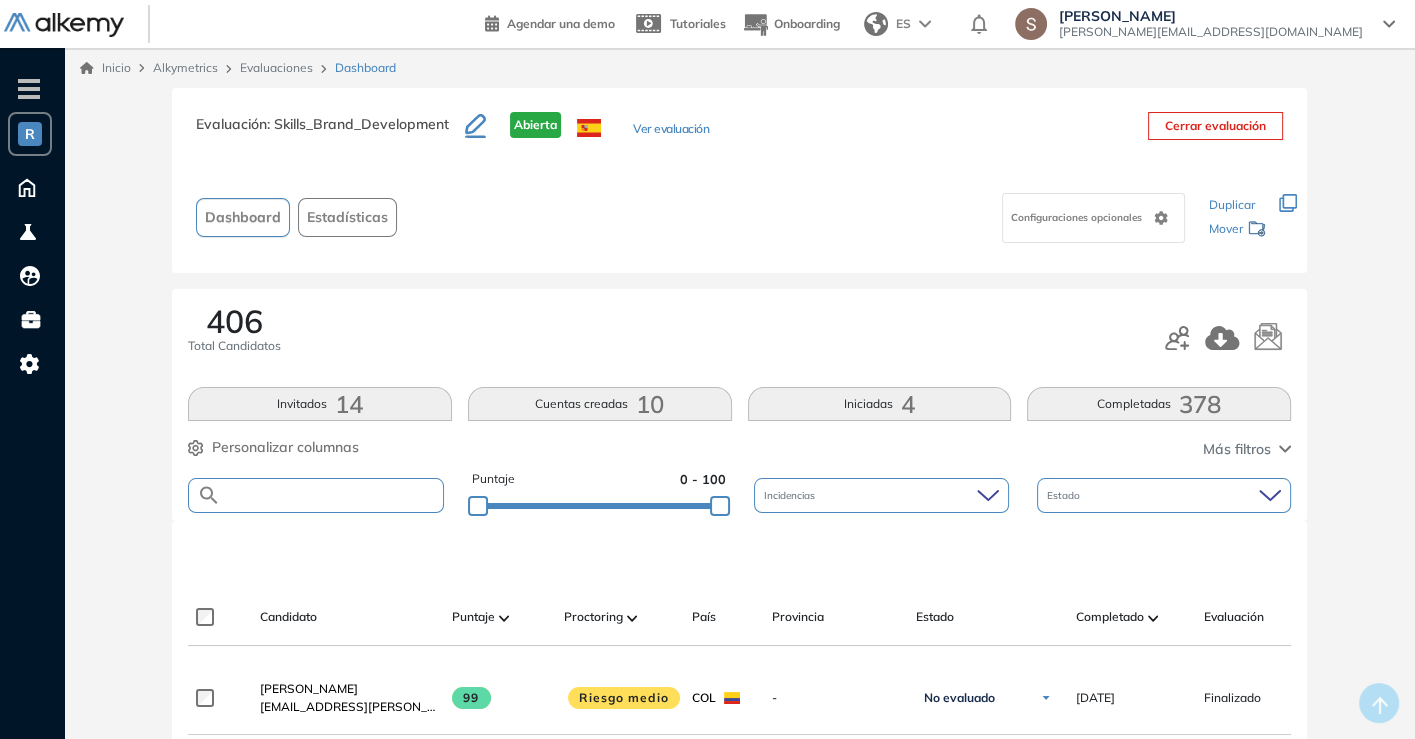 click at bounding box center [332, 495] 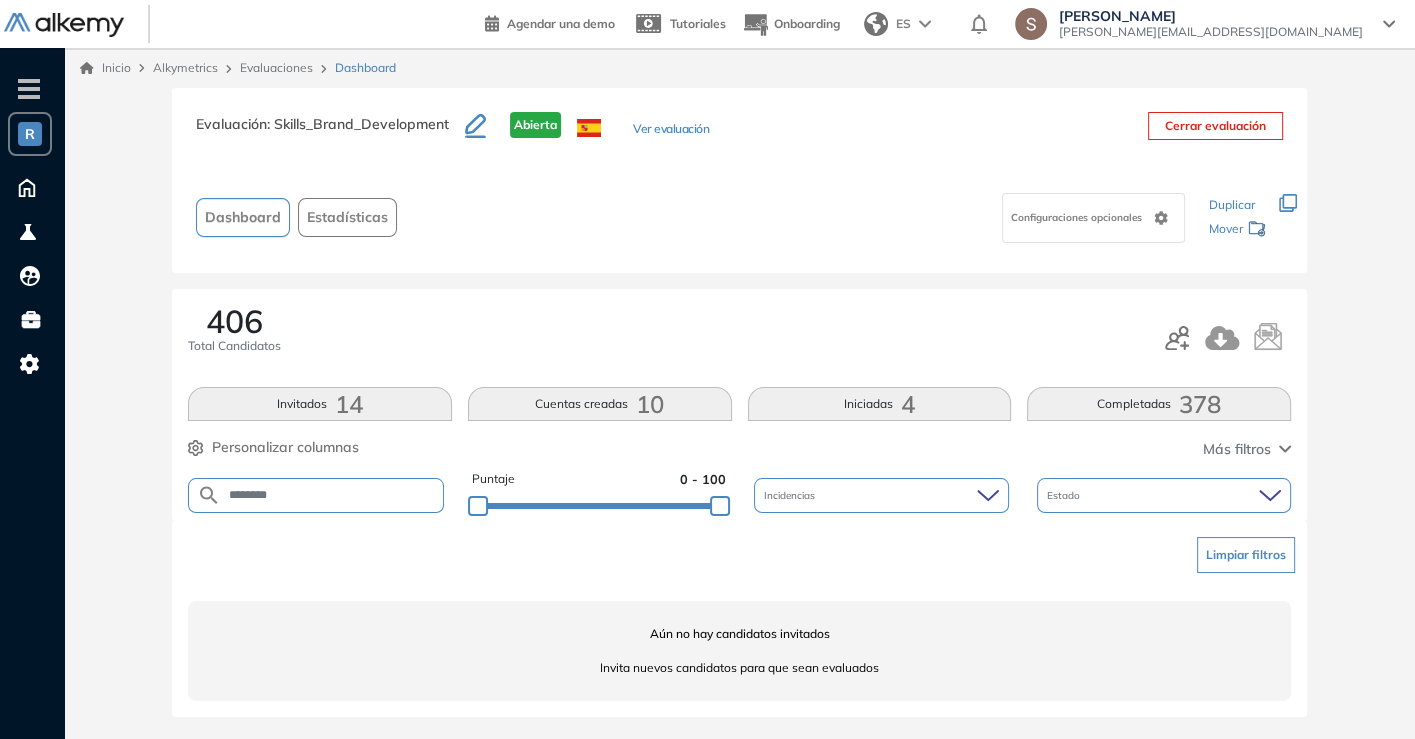 click on "********" at bounding box center (332, 495) 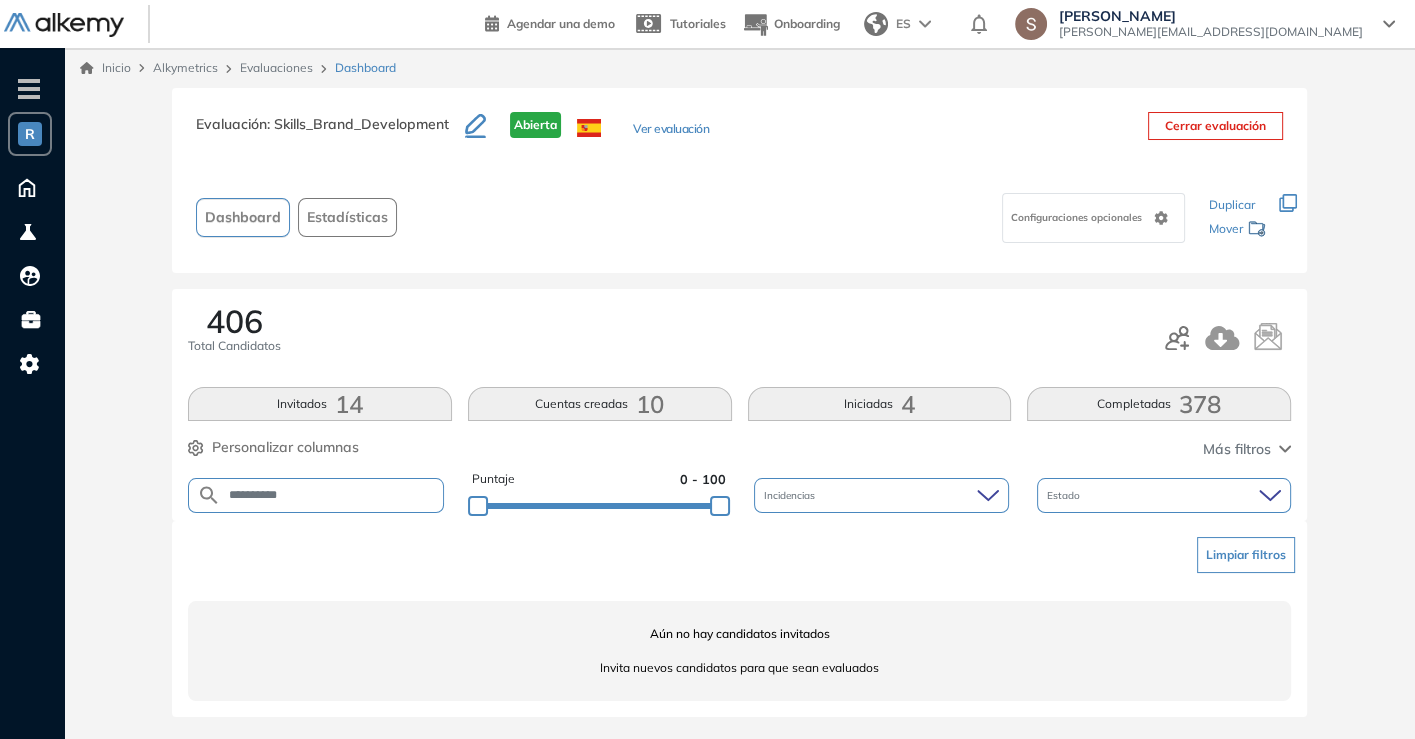 click on "**********" at bounding box center (332, 495) 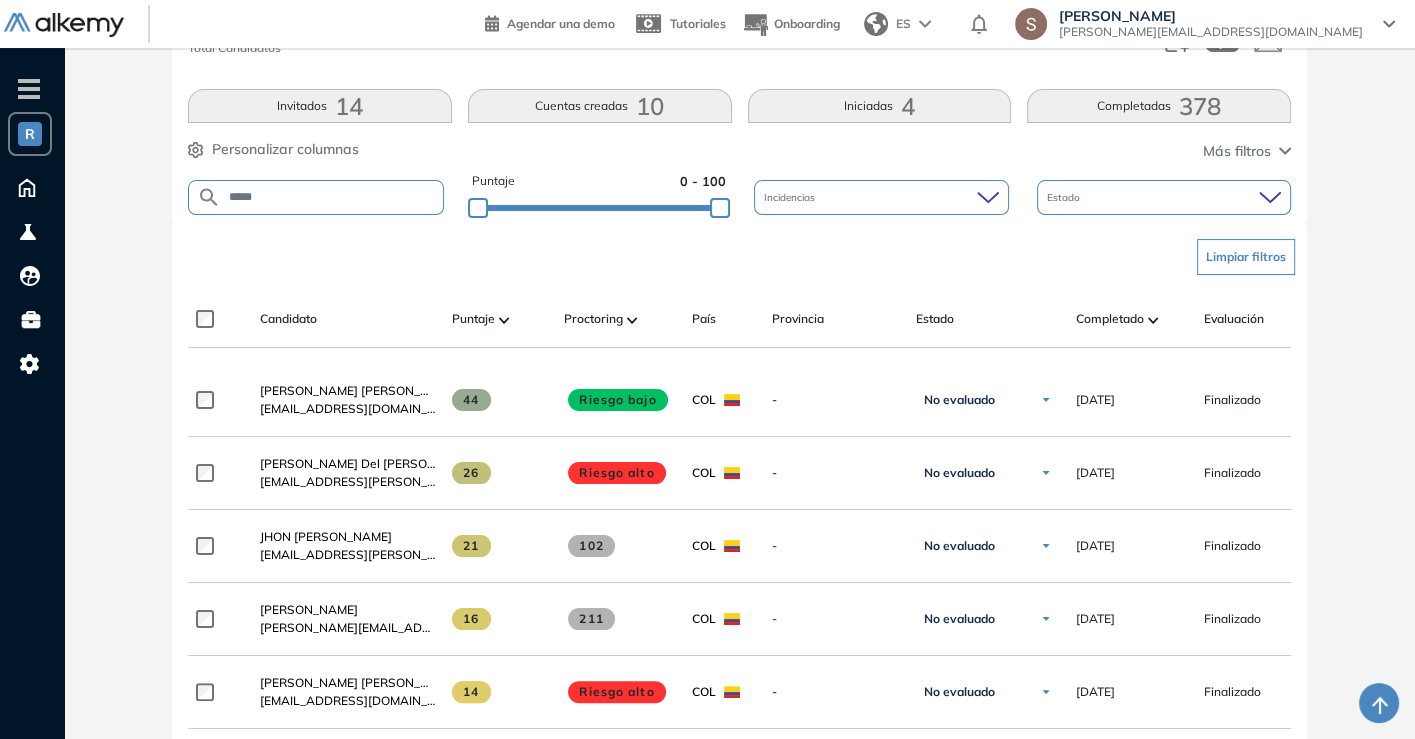 scroll, scrollTop: 333, scrollLeft: 0, axis: vertical 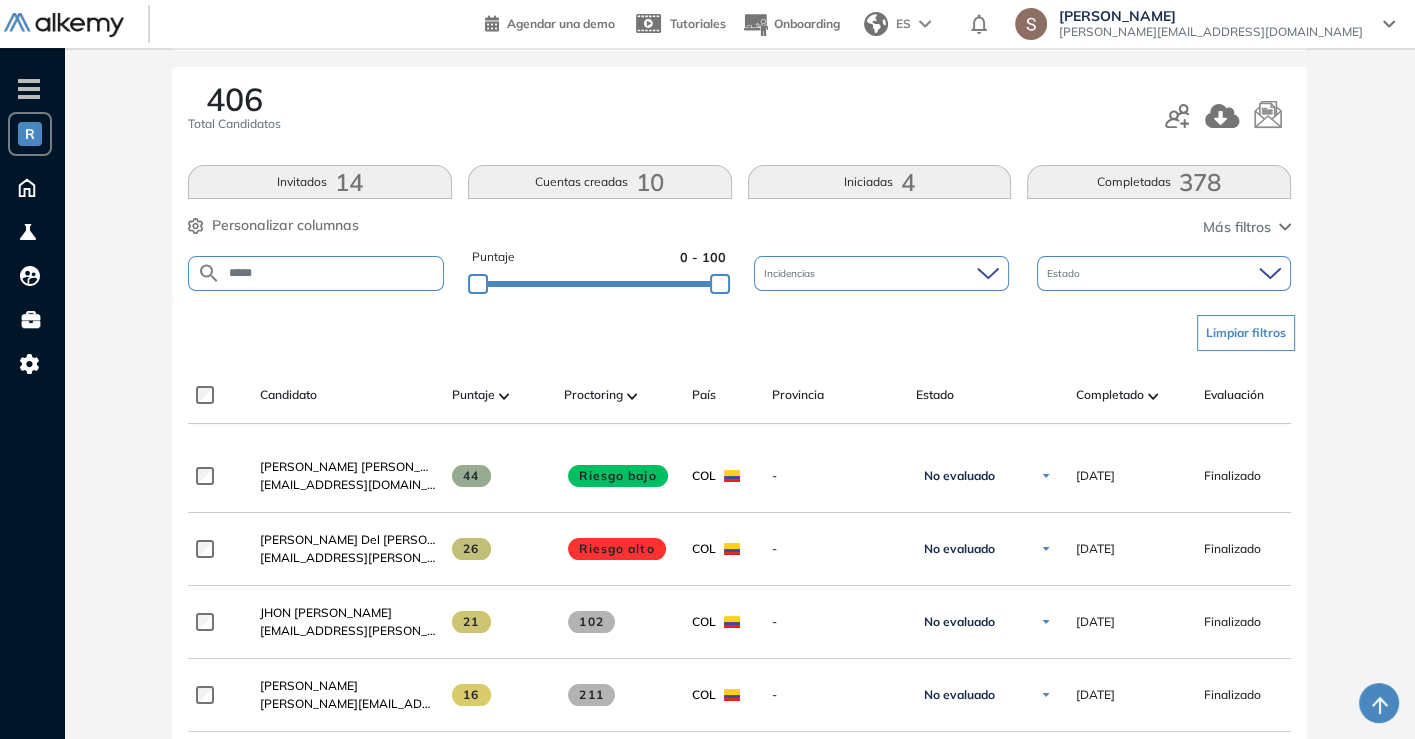 click on "*****" at bounding box center (332, 273) 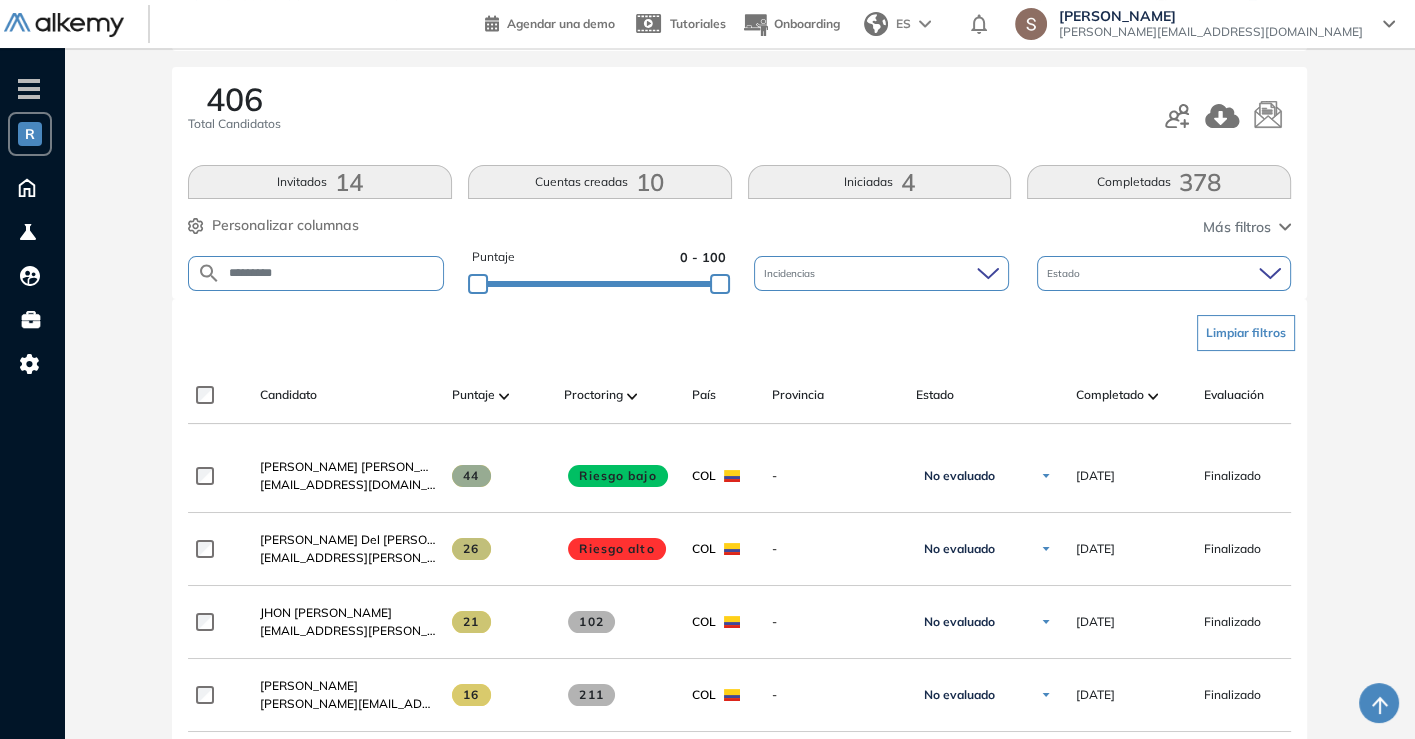 scroll, scrollTop: 0, scrollLeft: 0, axis: both 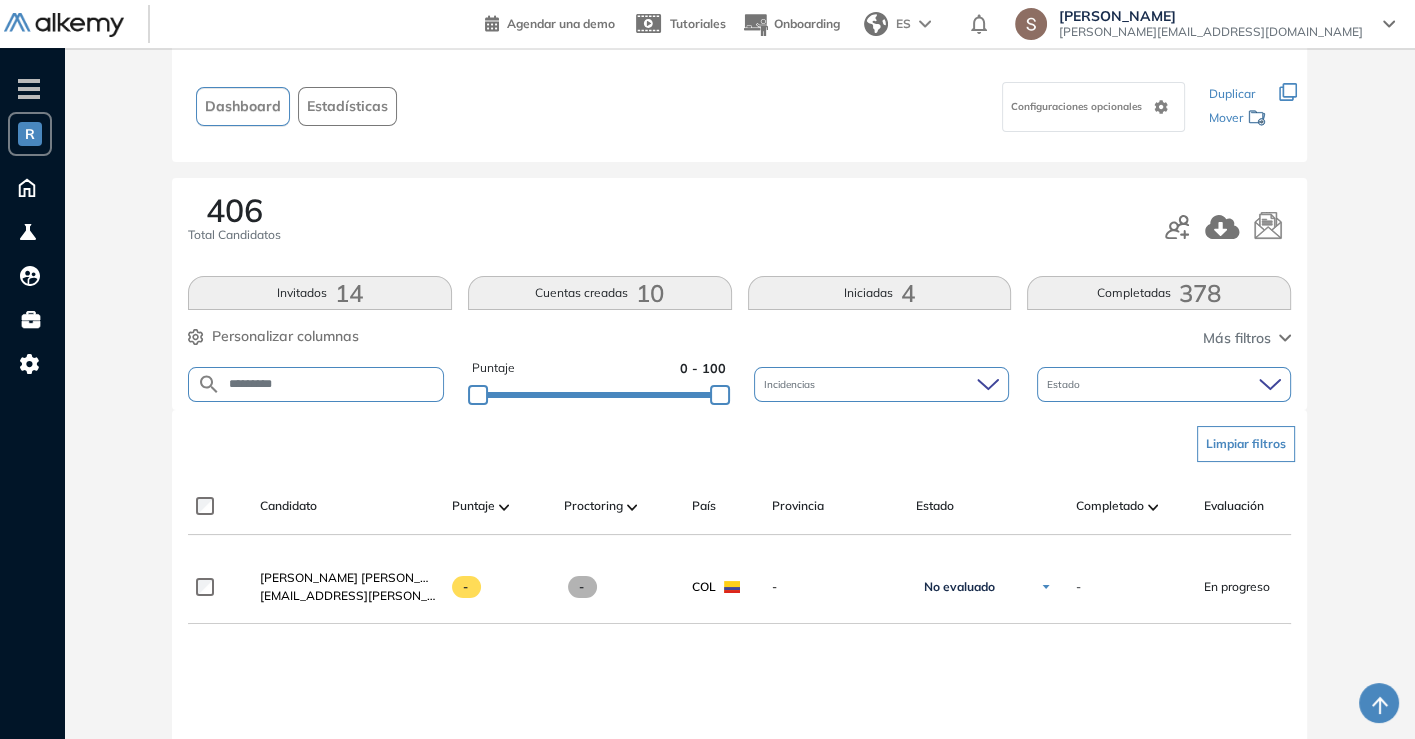 click on "*********" at bounding box center [316, 384] 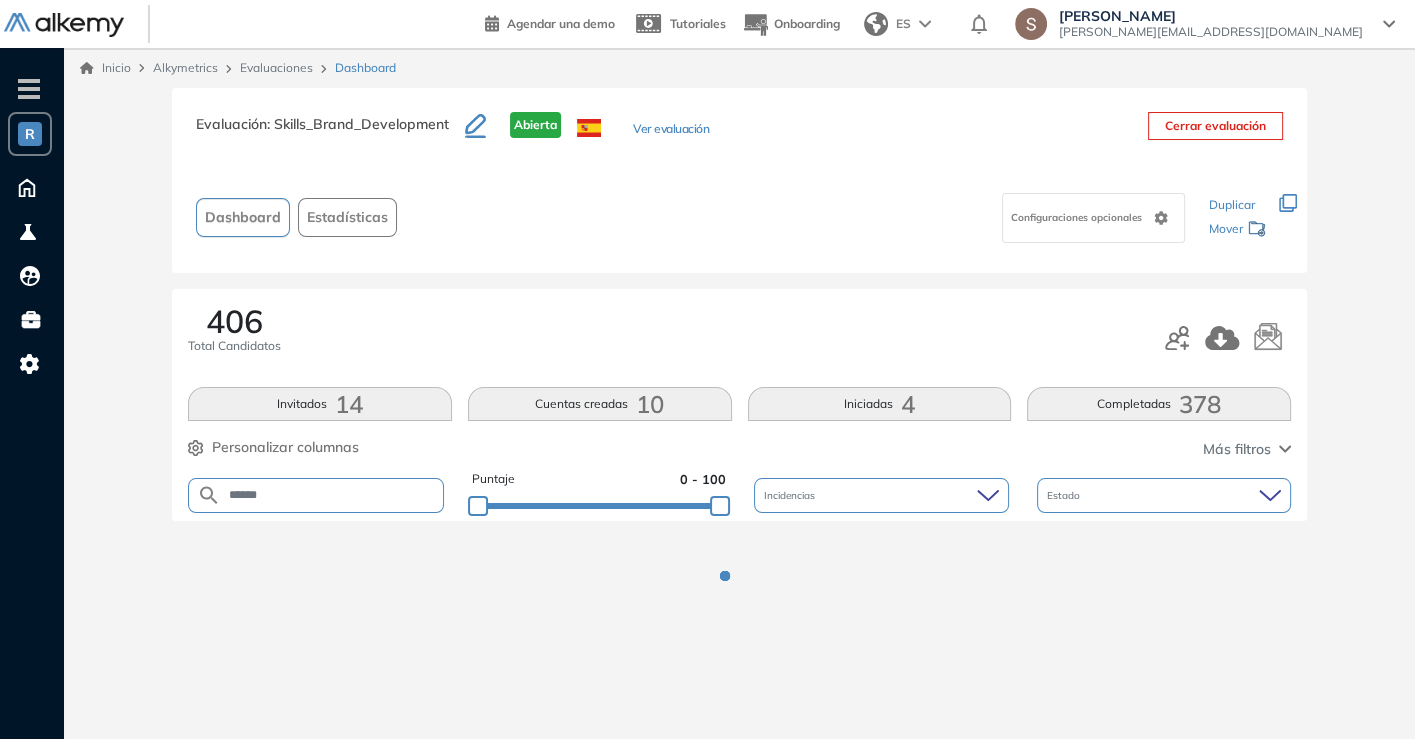 scroll, scrollTop: 0, scrollLeft: 0, axis: both 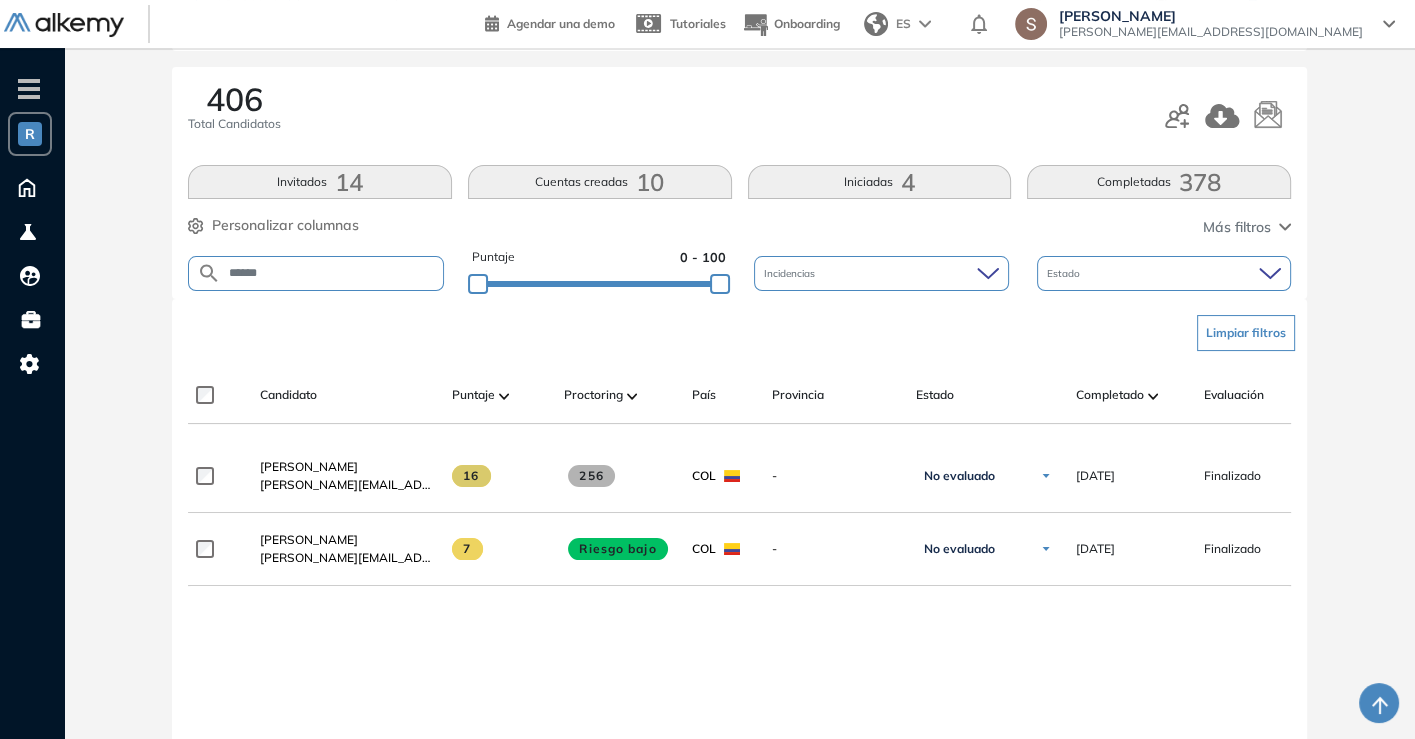 click on "******" at bounding box center (332, 273) 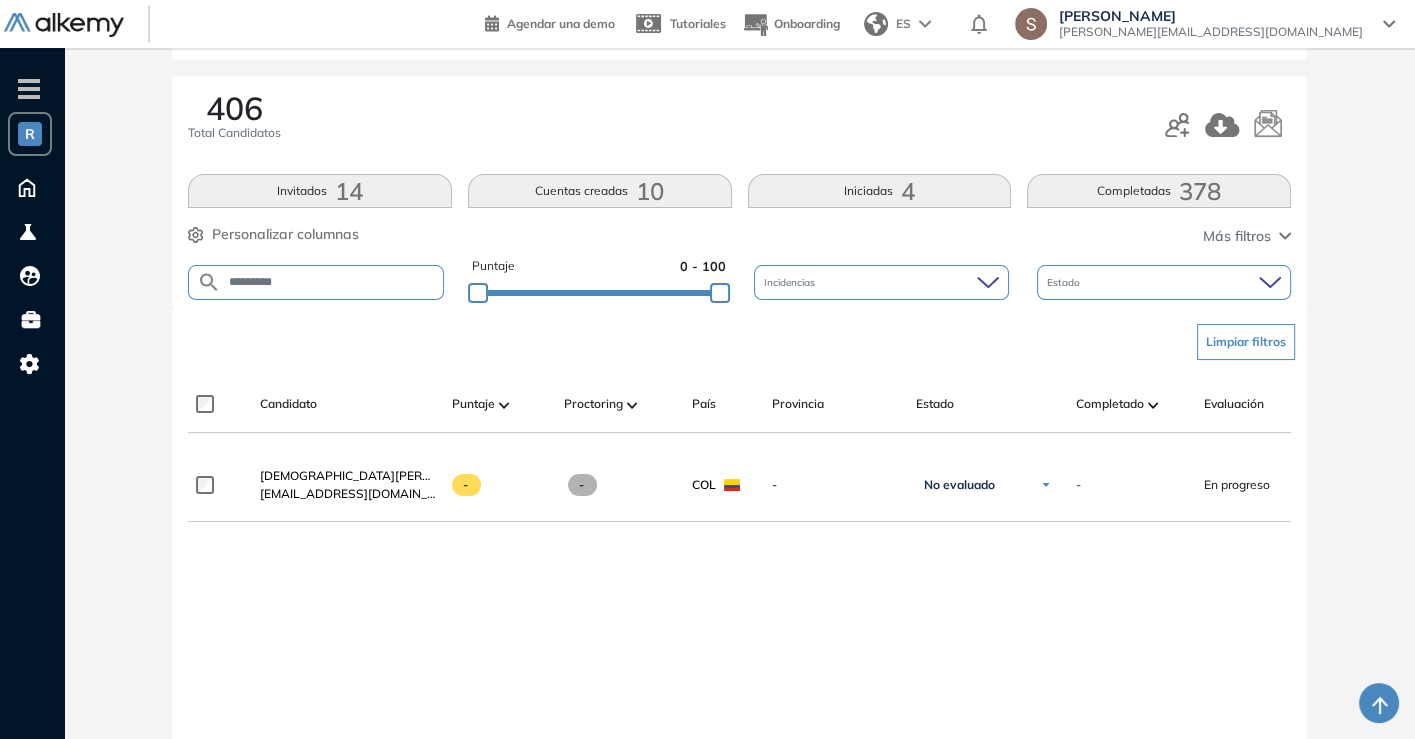 scroll, scrollTop: 222, scrollLeft: 0, axis: vertical 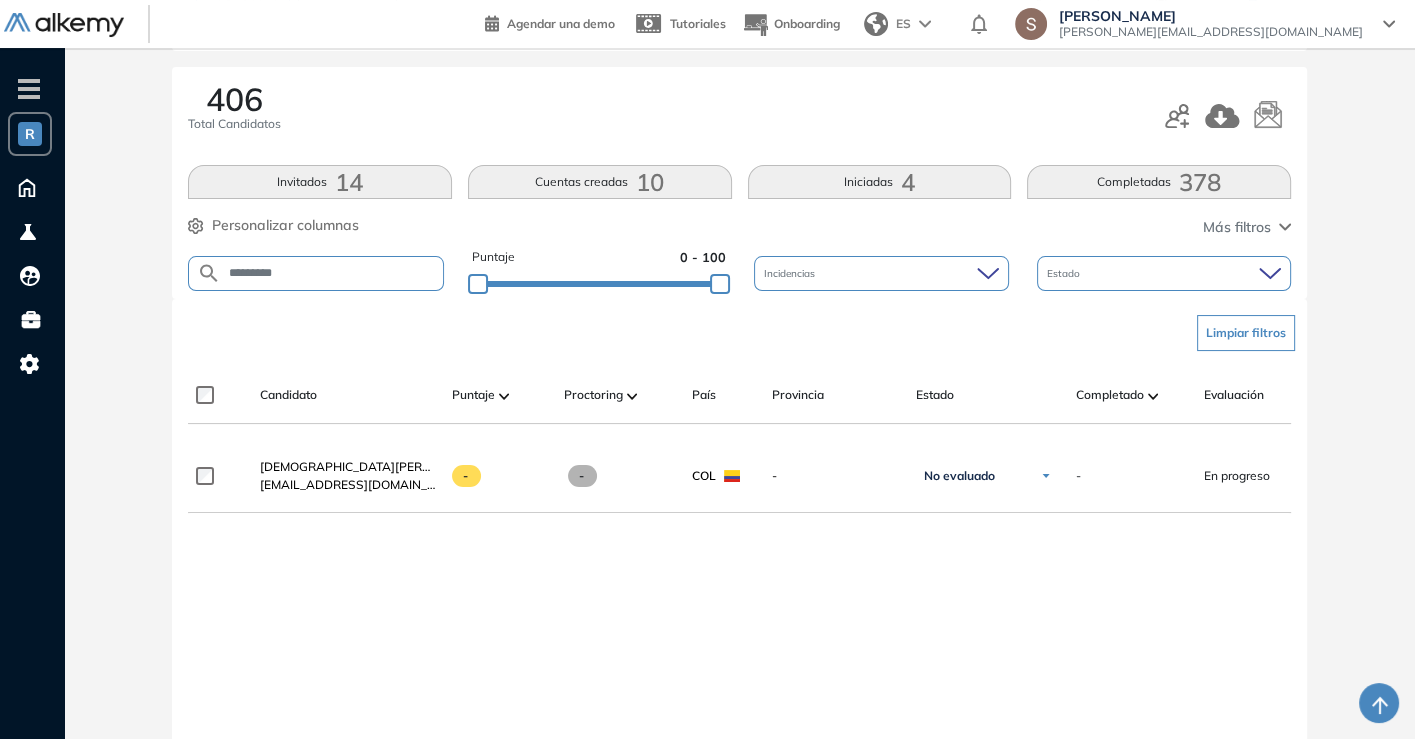 click on "*********" at bounding box center [332, 273] 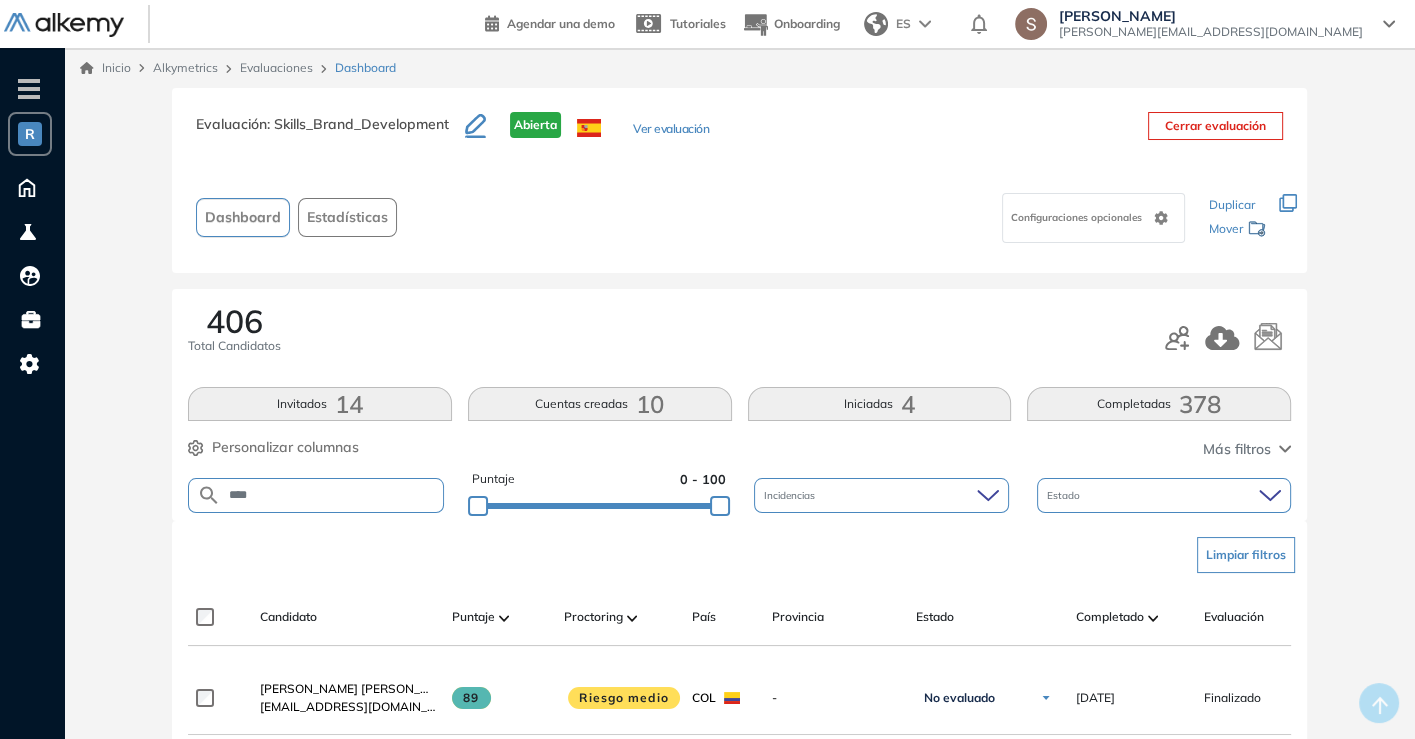 scroll, scrollTop: 111, scrollLeft: 0, axis: vertical 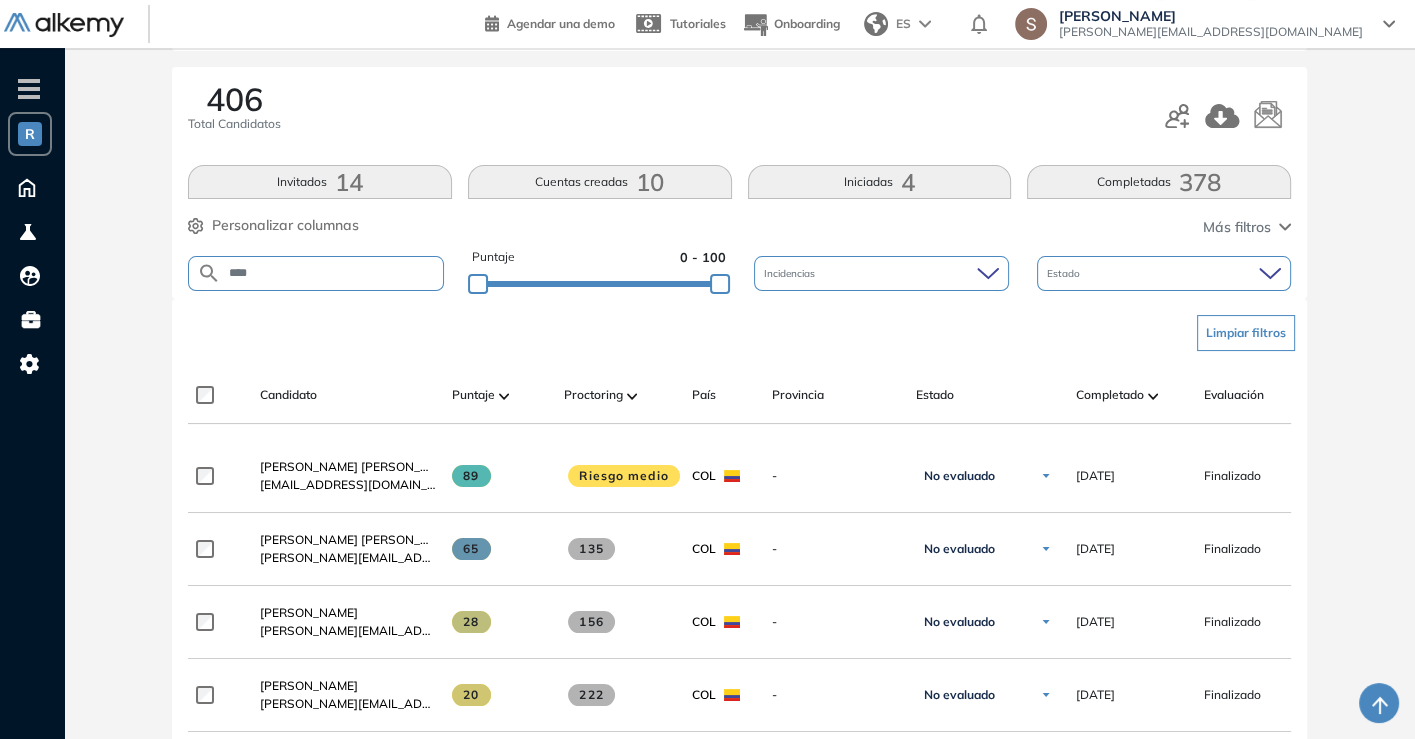 click on "****" at bounding box center (332, 273) 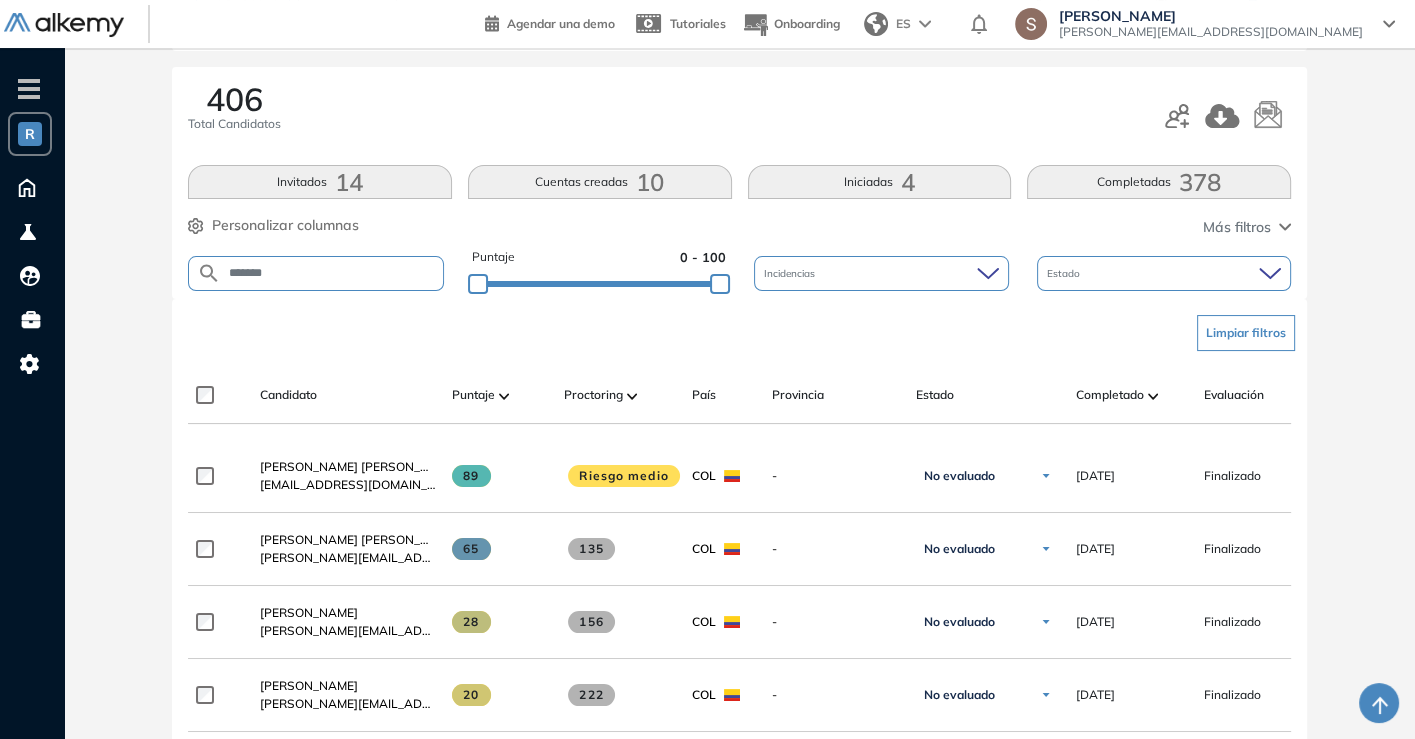 type on "*******" 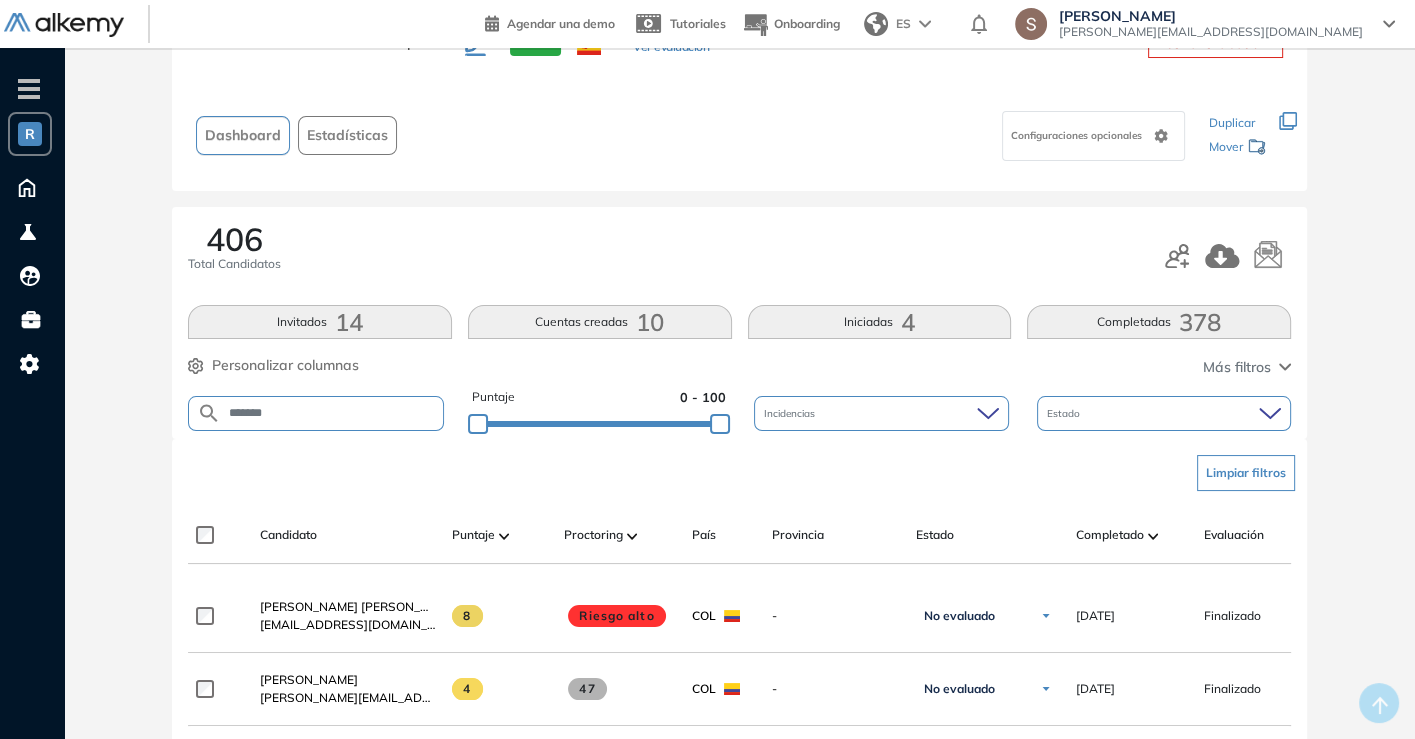 scroll, scrollTop: 111, scrollLeft: 0, axis: vertical 